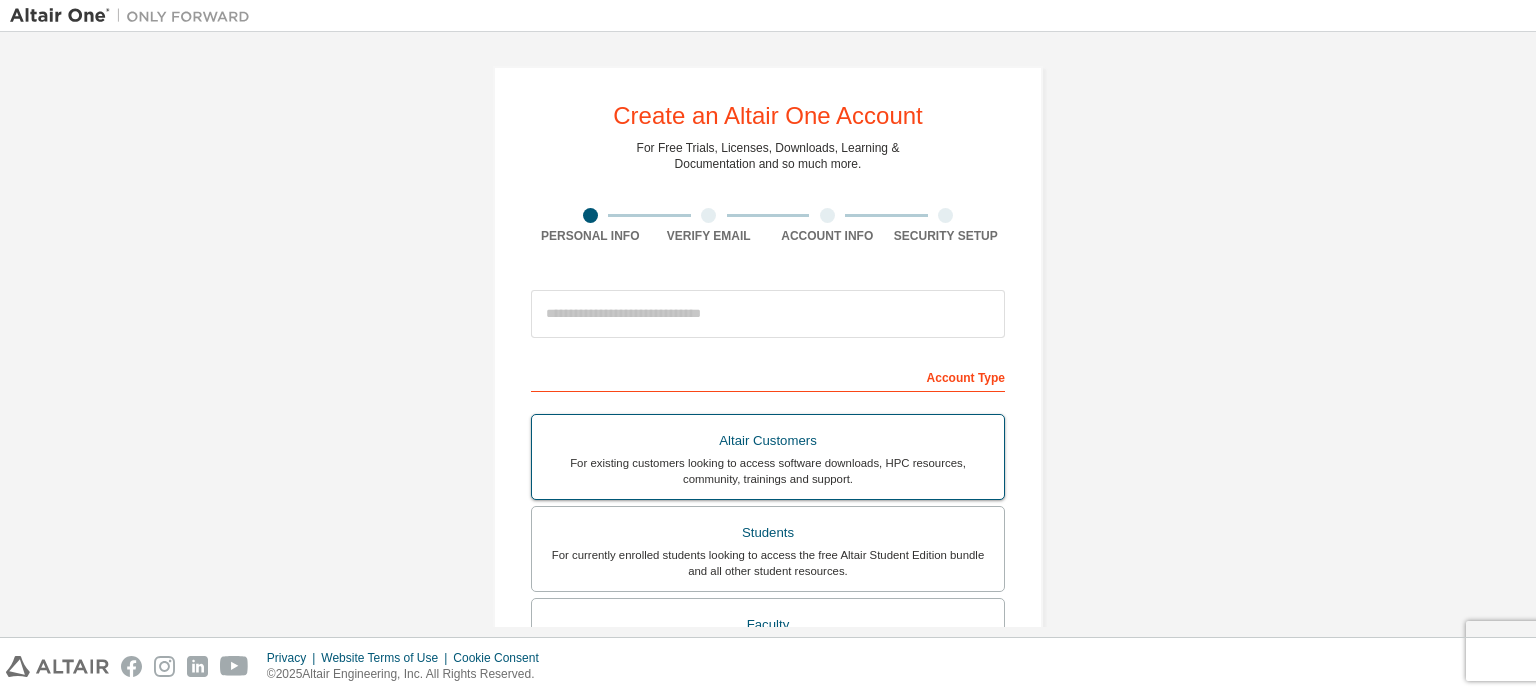 scroll, scrollTop: 0, scrollLeft: 0, axis: both 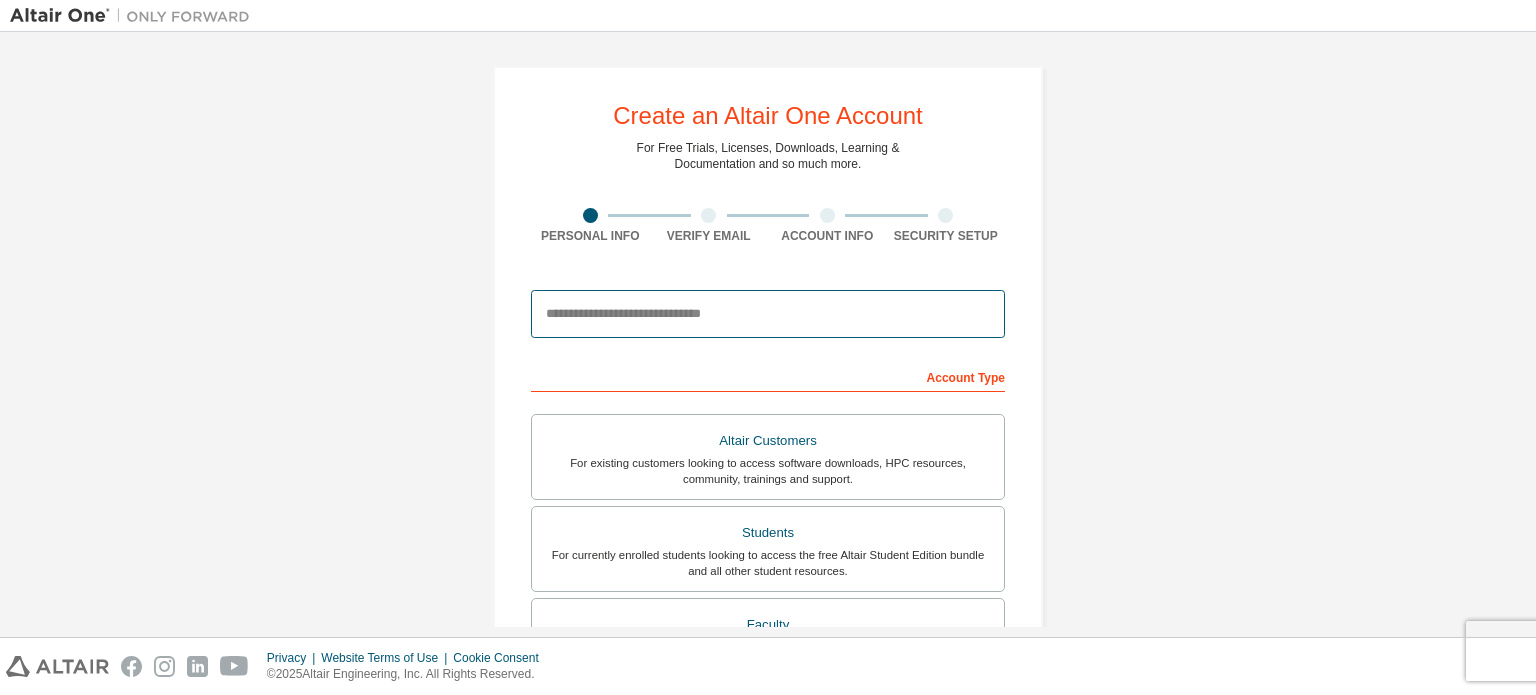 click at bounding box center (768, 314) 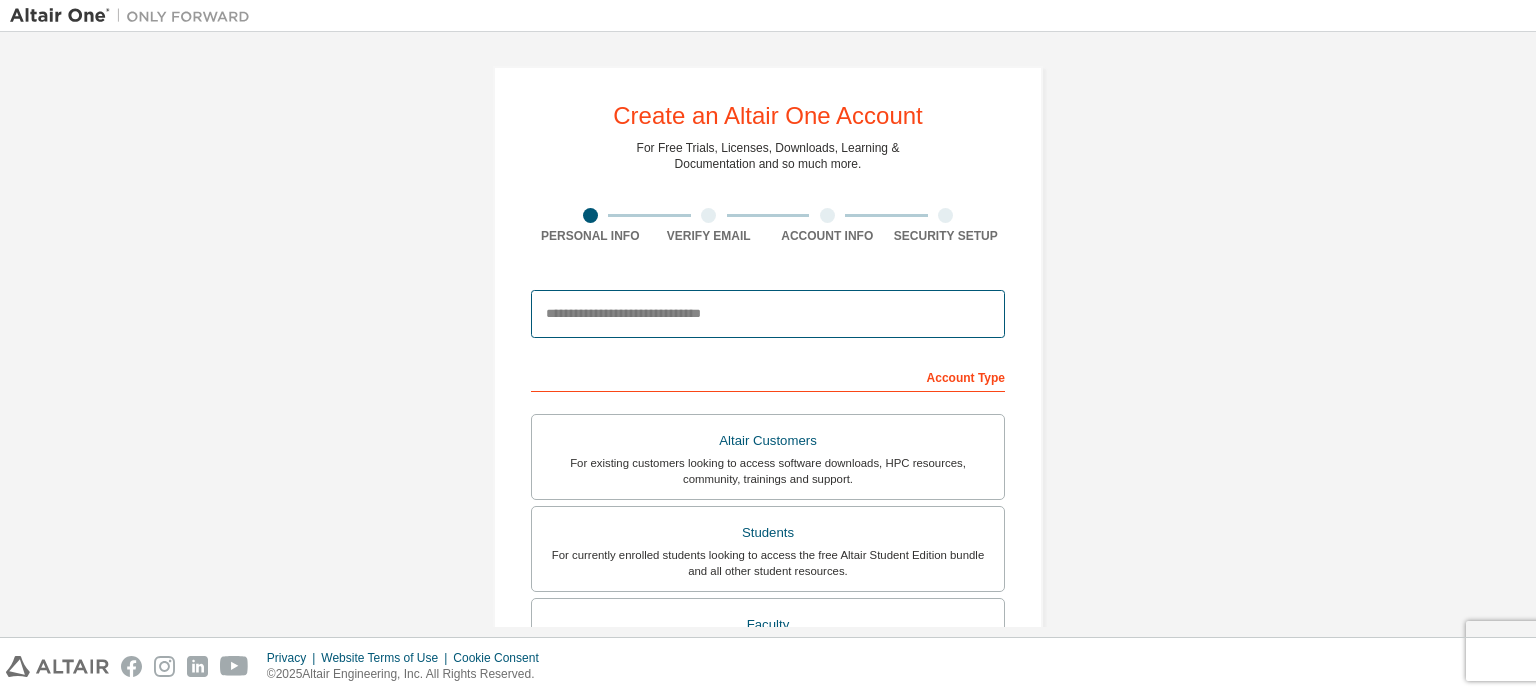 type on "**********" 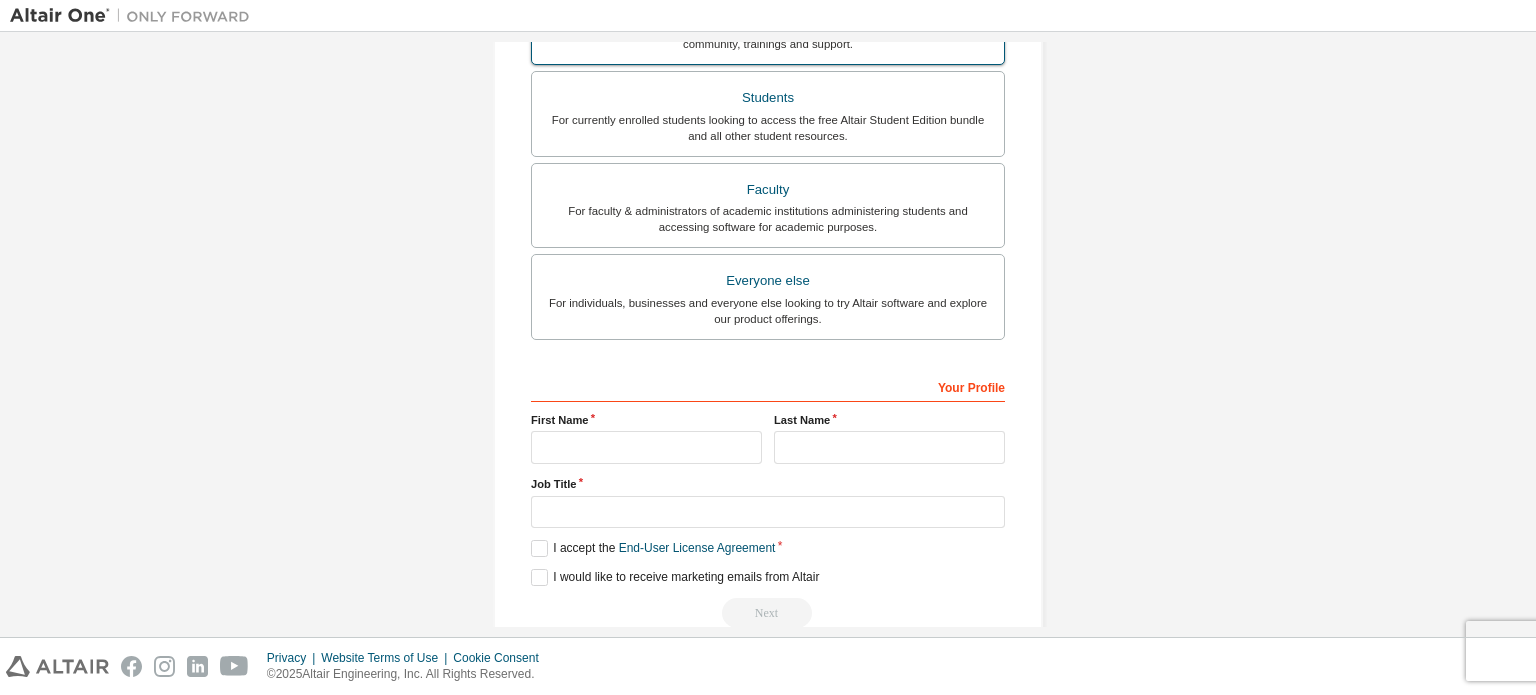 scroll, scrollTop: 497, scrollLeft: 0, axis: vertical 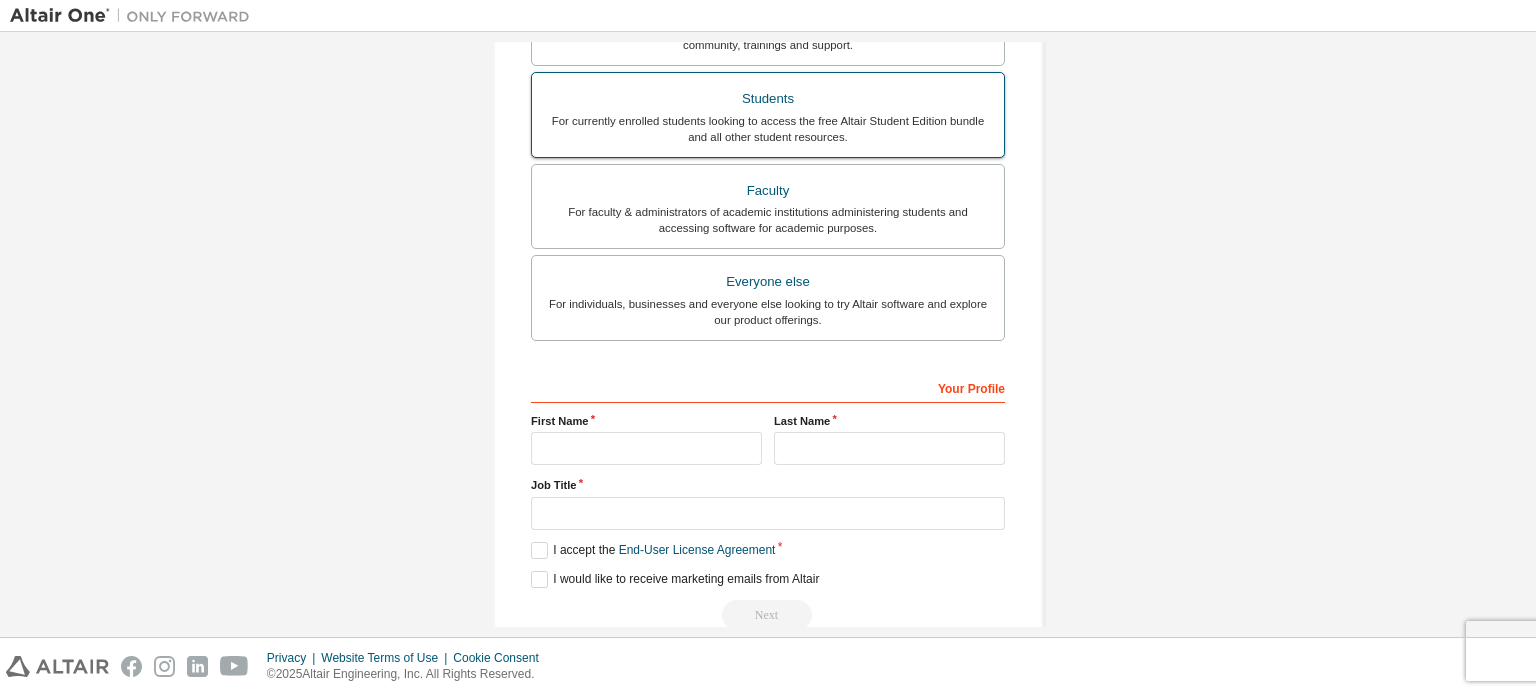 click on "Students For currently enrolled students looking to access the free Altair Student Edition bundle and all other student resources." at bounding box center (768, 115) 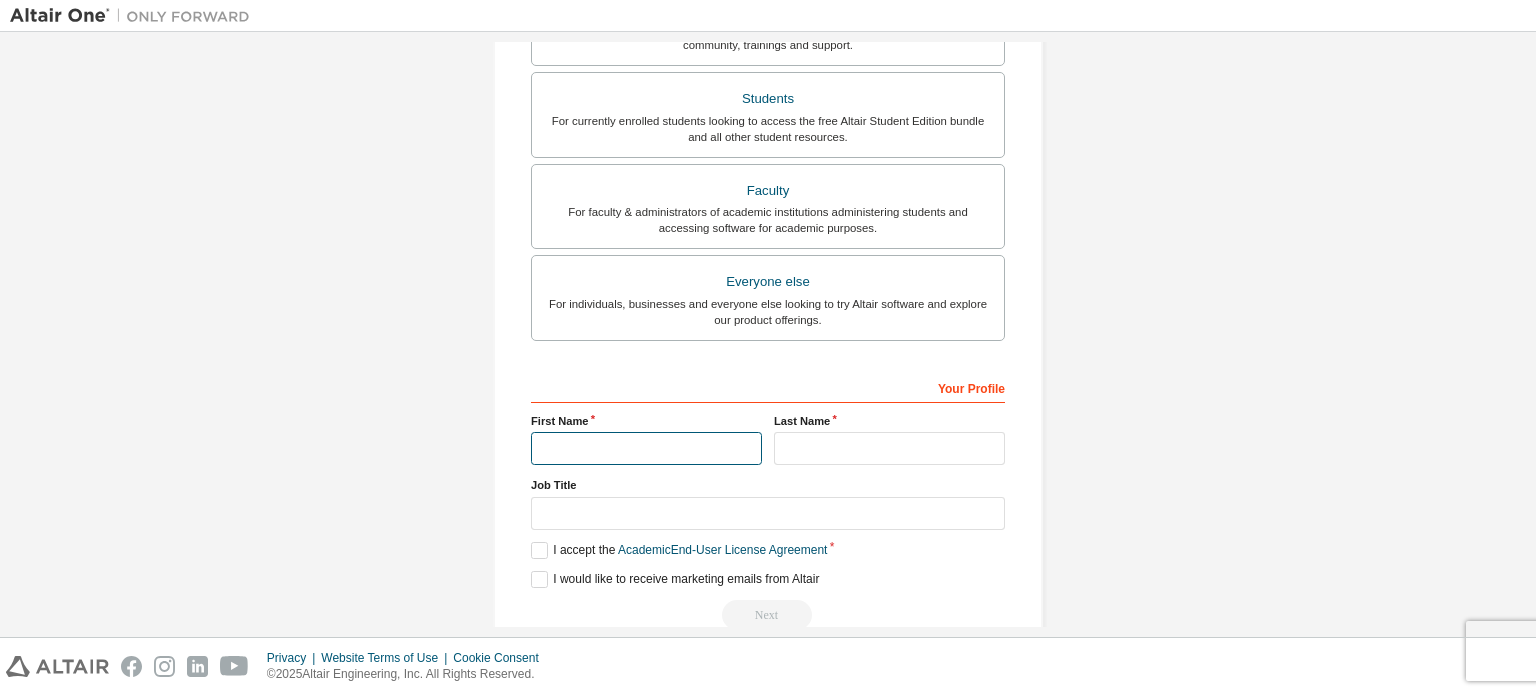click at bounding box center (646, 448) 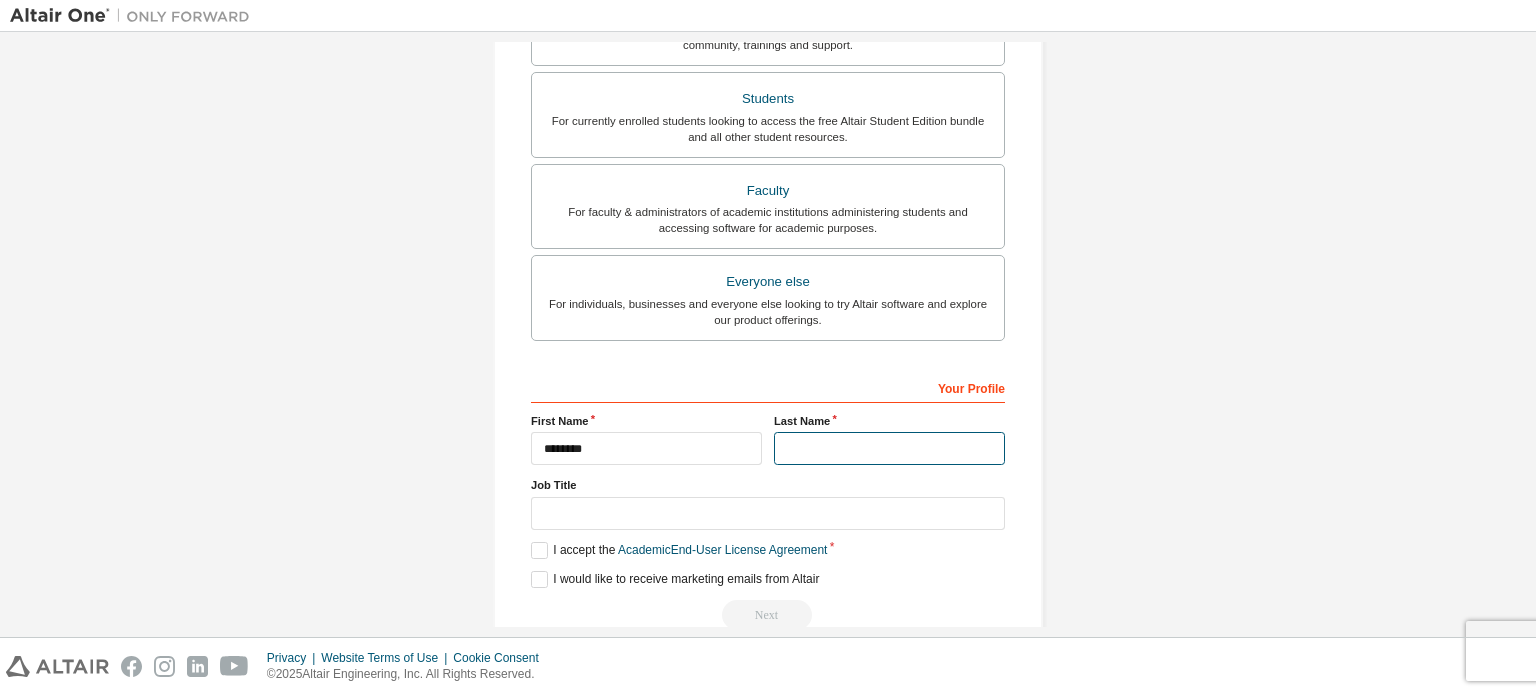 click at bounding box center [889, 448] 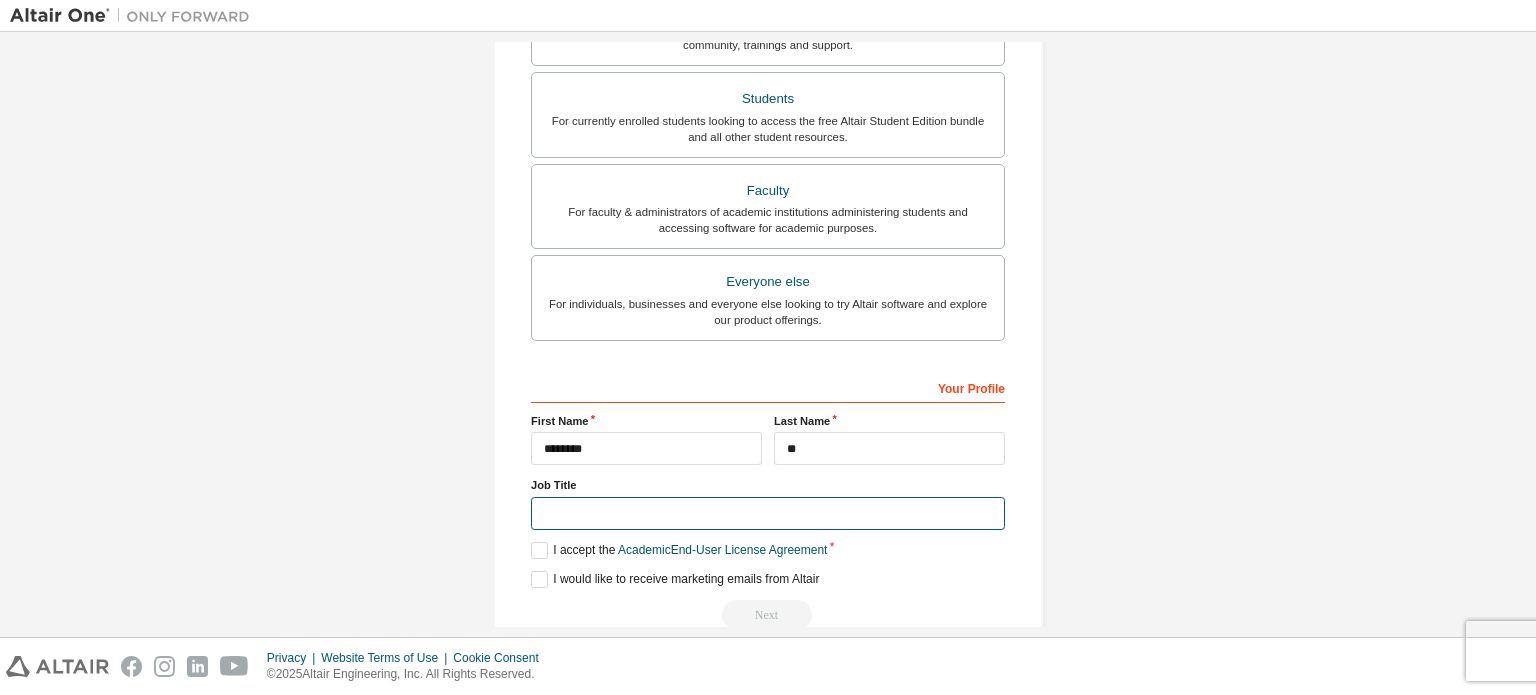 click at bounding box center (768, 513) 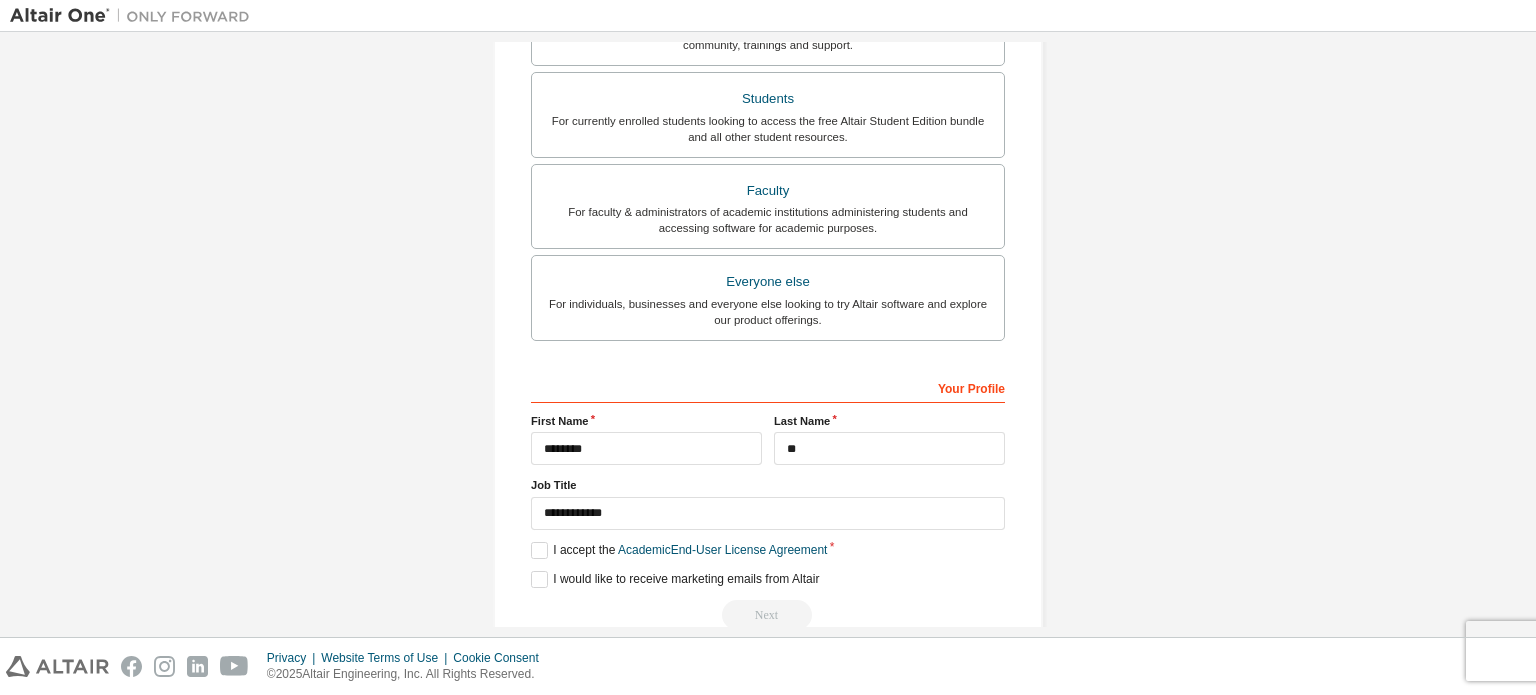 click on "**********" at bounding box center (768, 106) 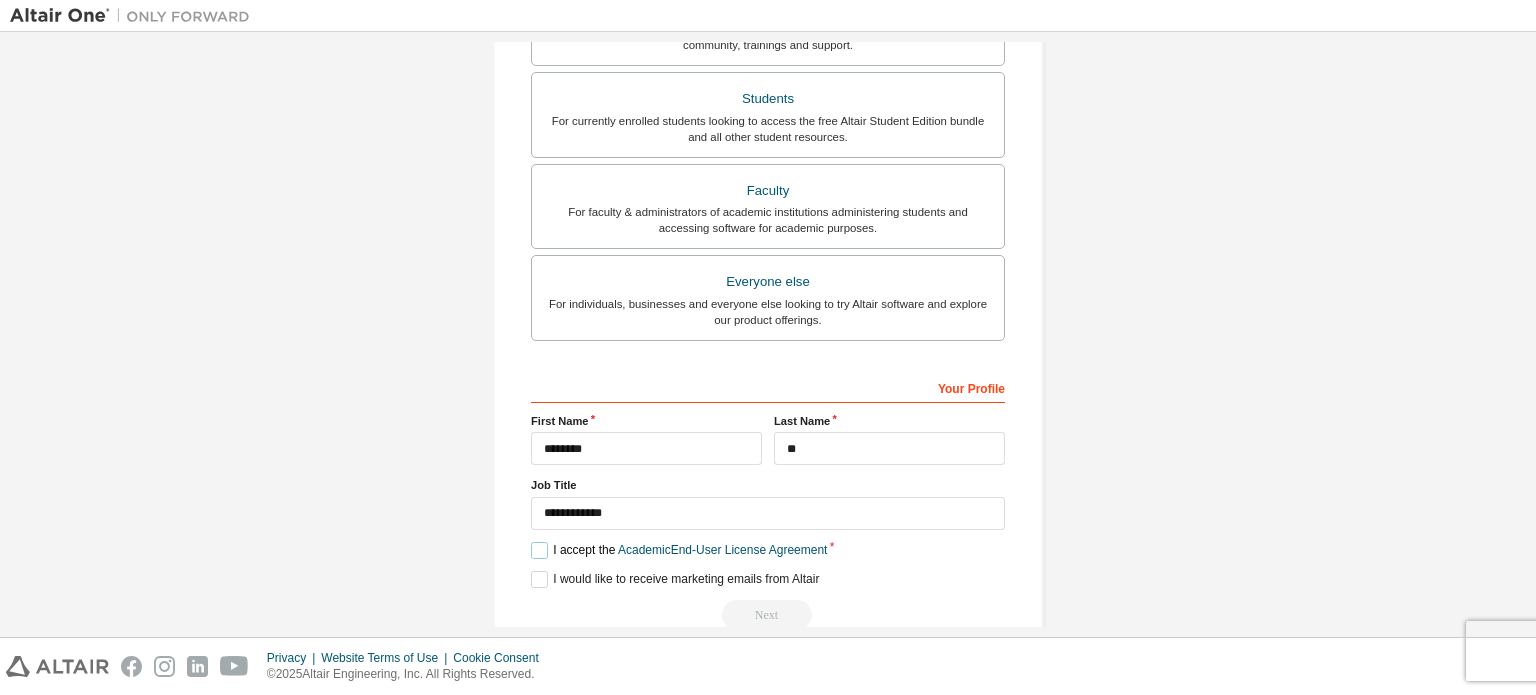 click on "I accept the   Academic   End-User License Agreement" at bounding box center [679, 550] 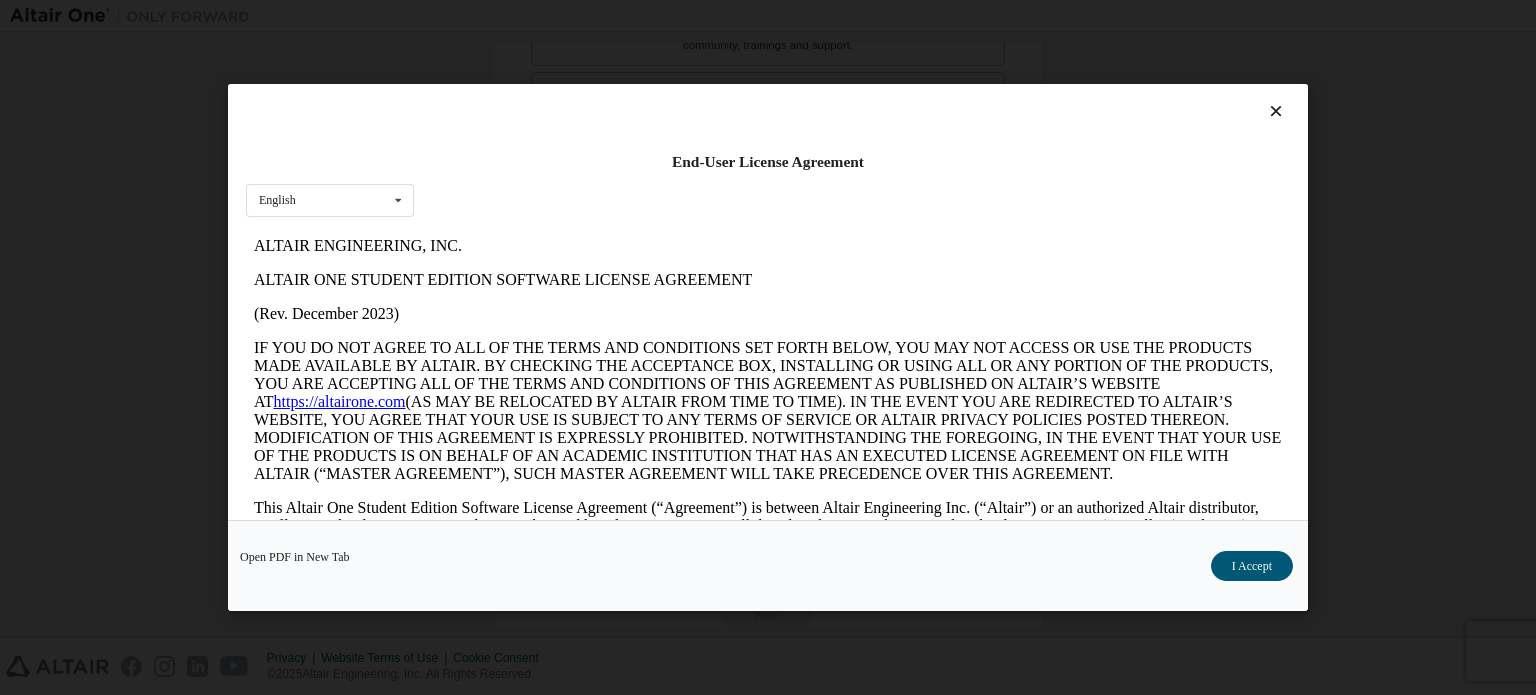 scroll, scrollTop: 0, scrollLeft: 0, axis: both 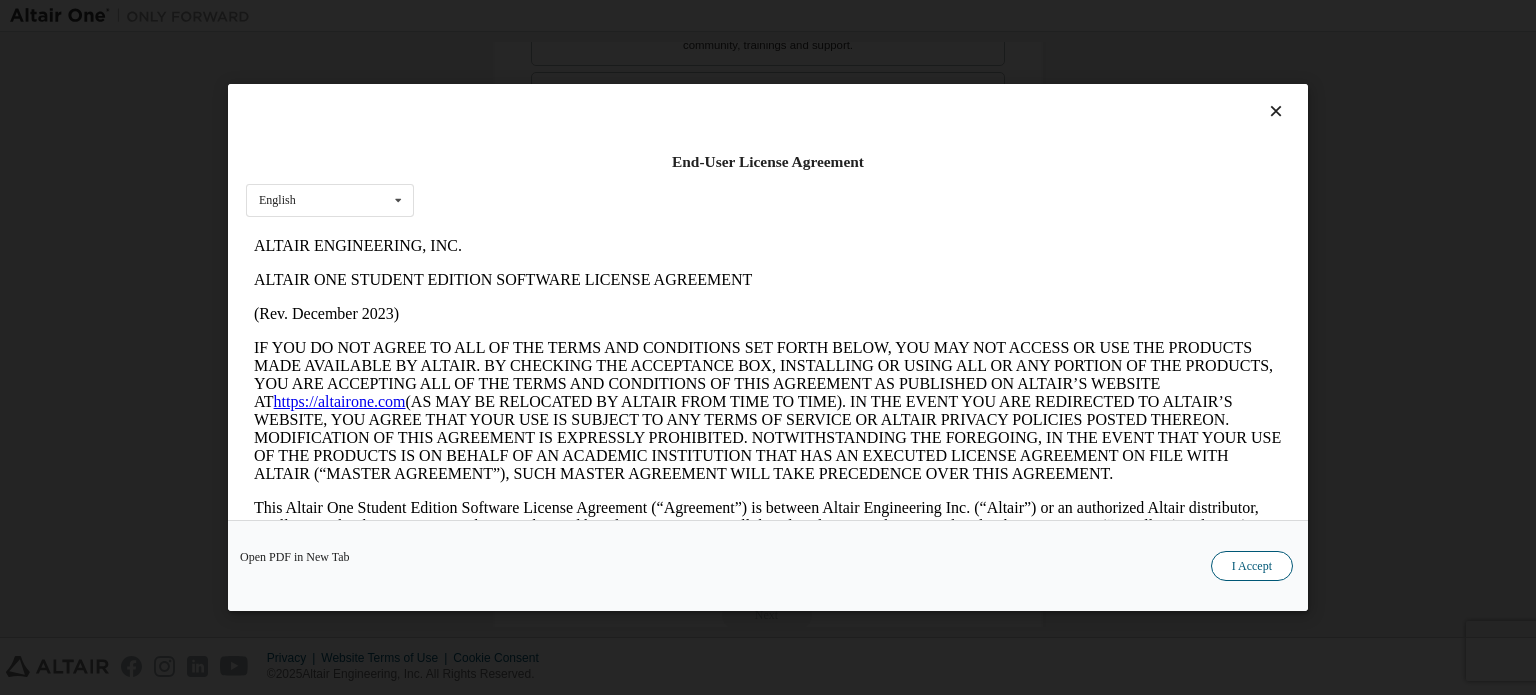 click on "I Accept" at bounding box center (1252, 566) 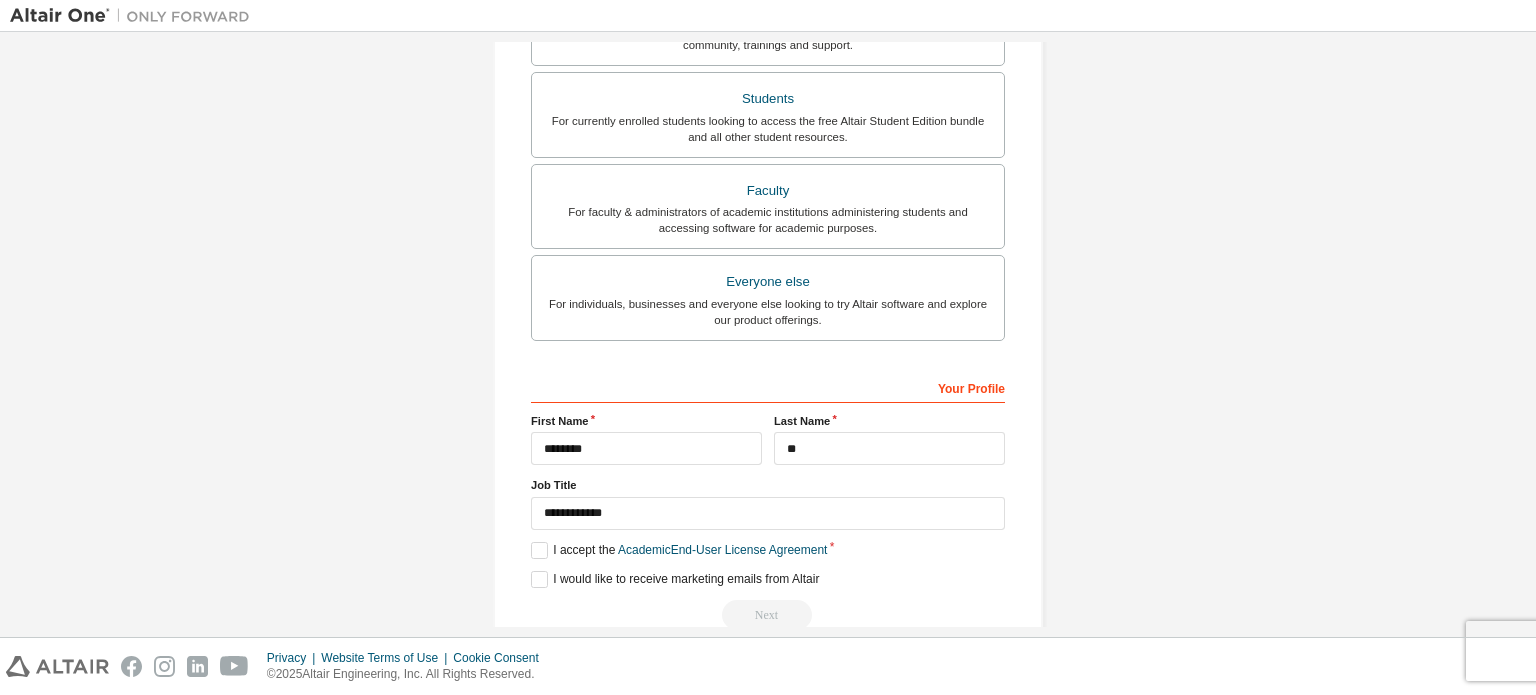 click on "Next" at bounding box center (768, 615) 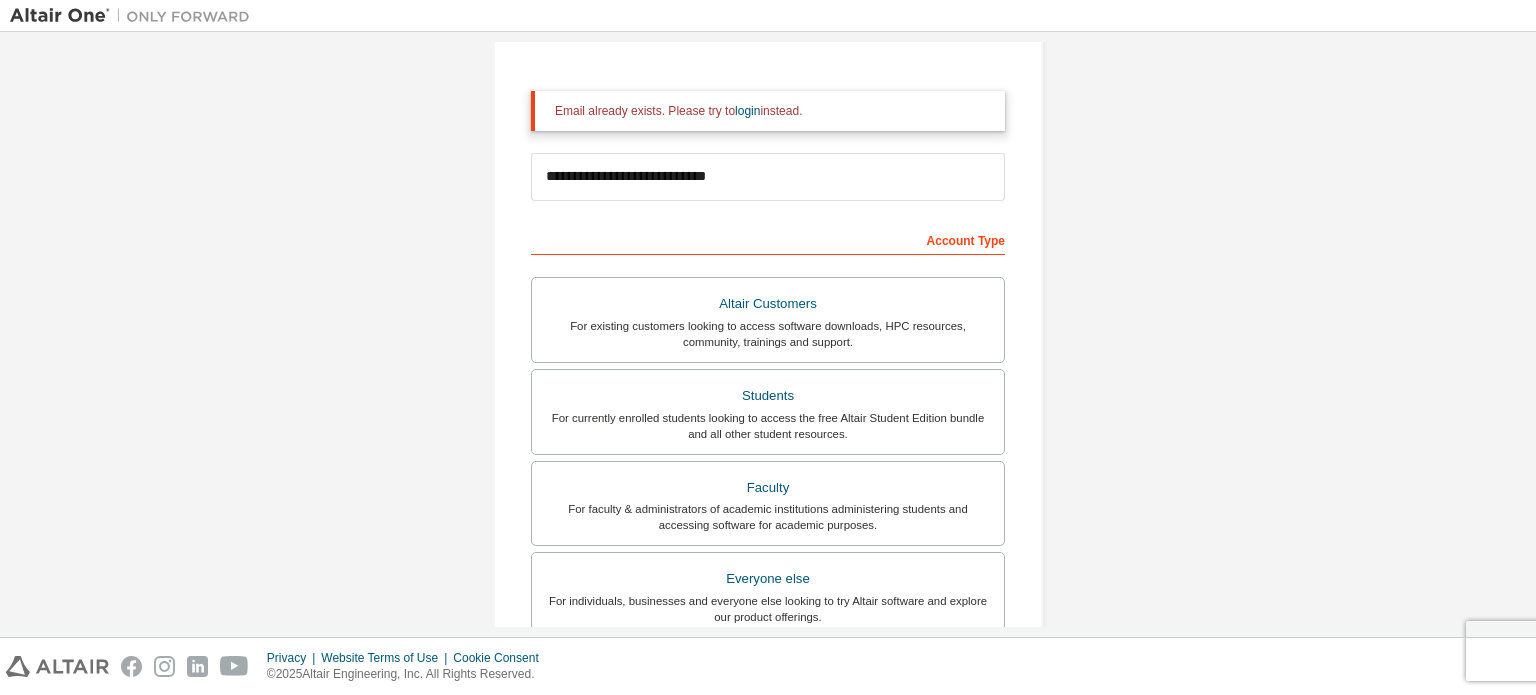 scroll, scrollTop: 88, scrollLeft: 0, axis: vertical 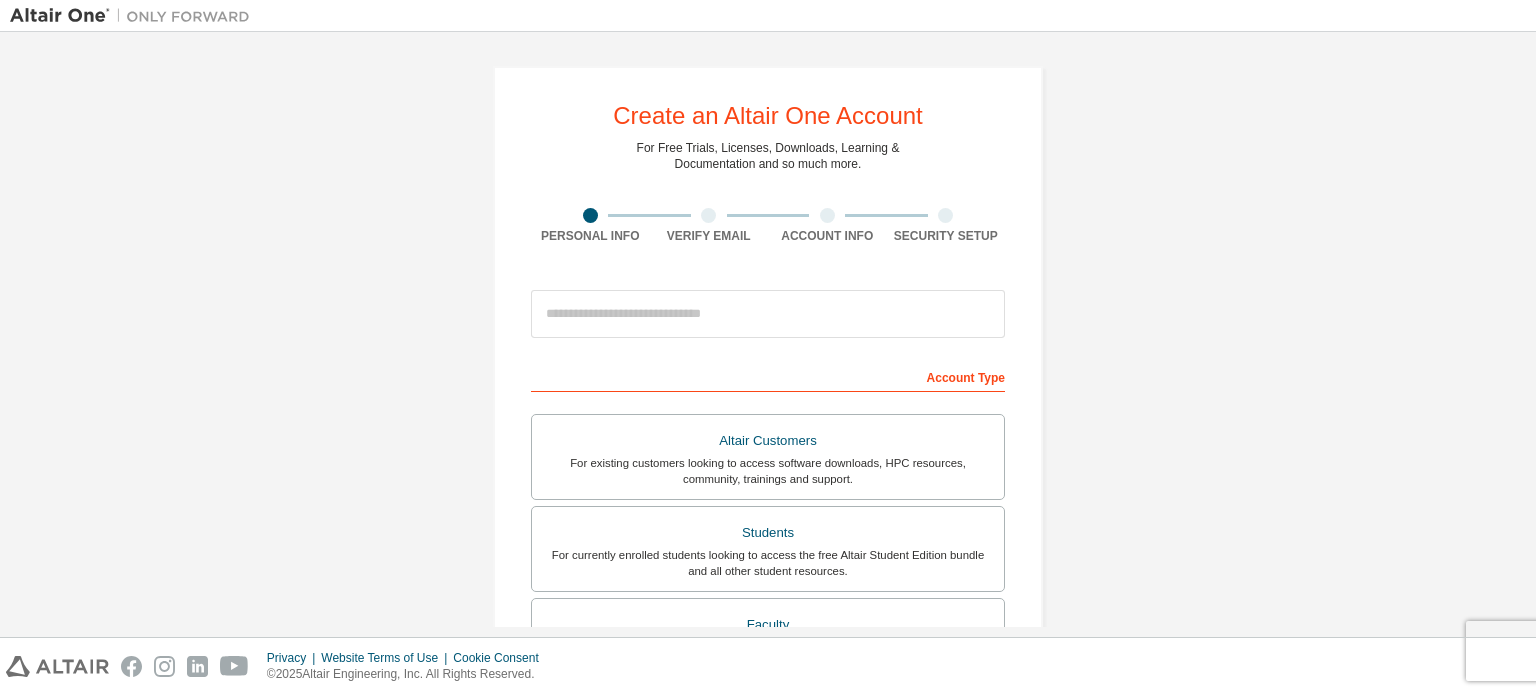 click on "Verify Email" at bounding box center (709, 226) 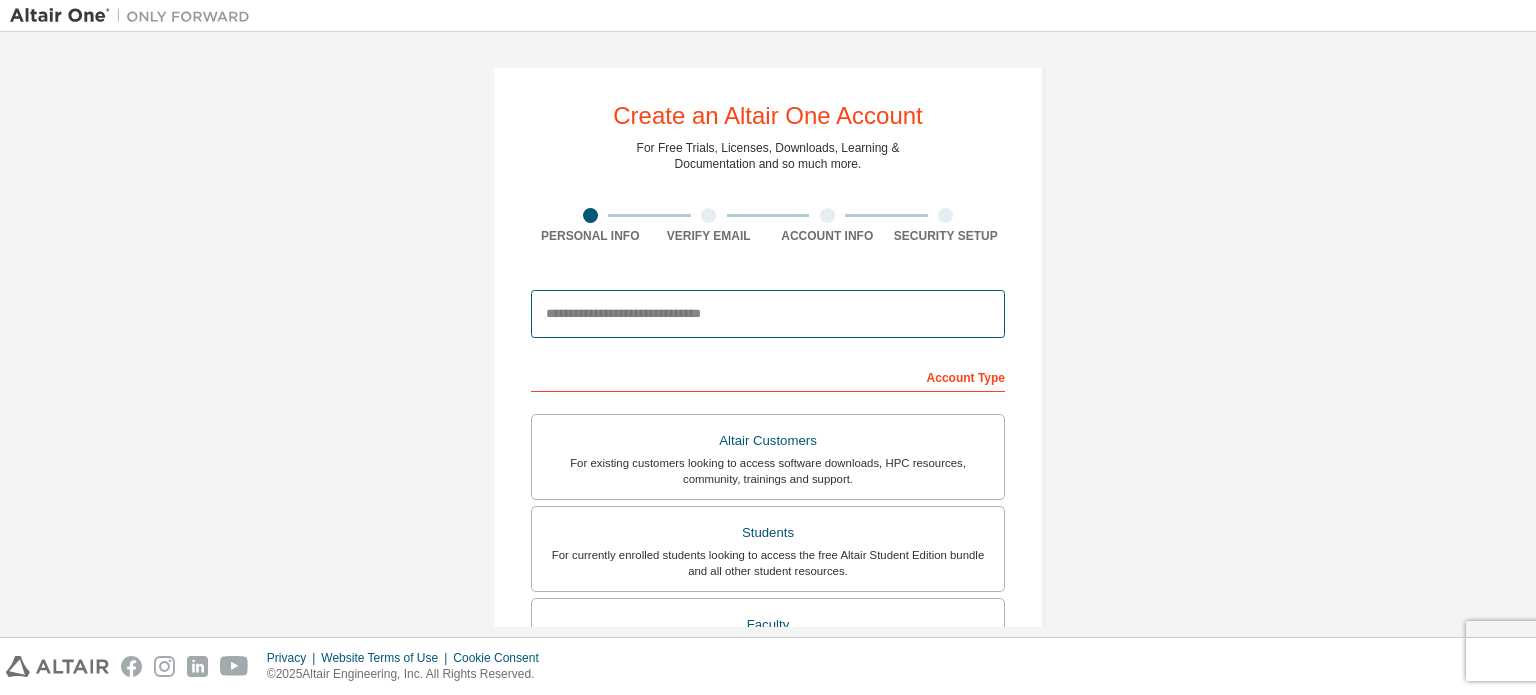 click at bounding box center (768, 314) 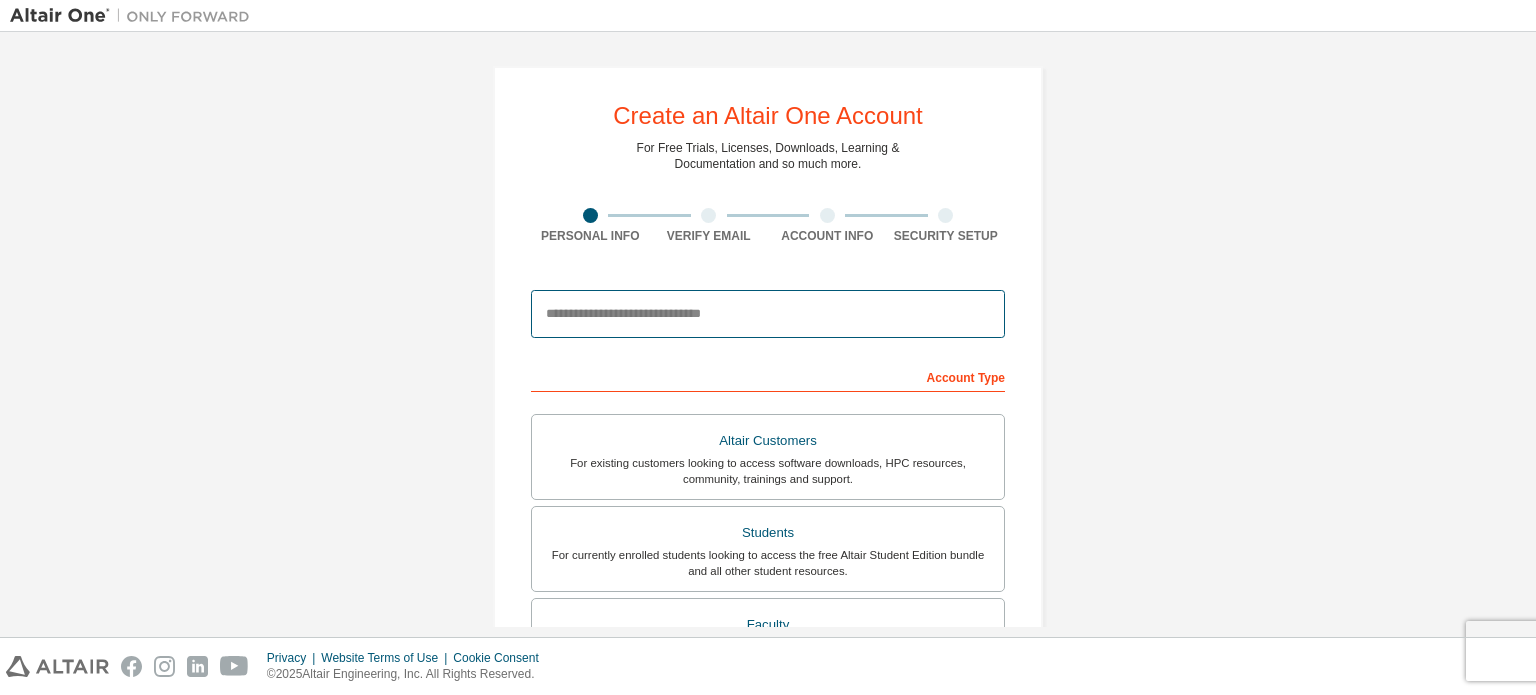 type on "**********" 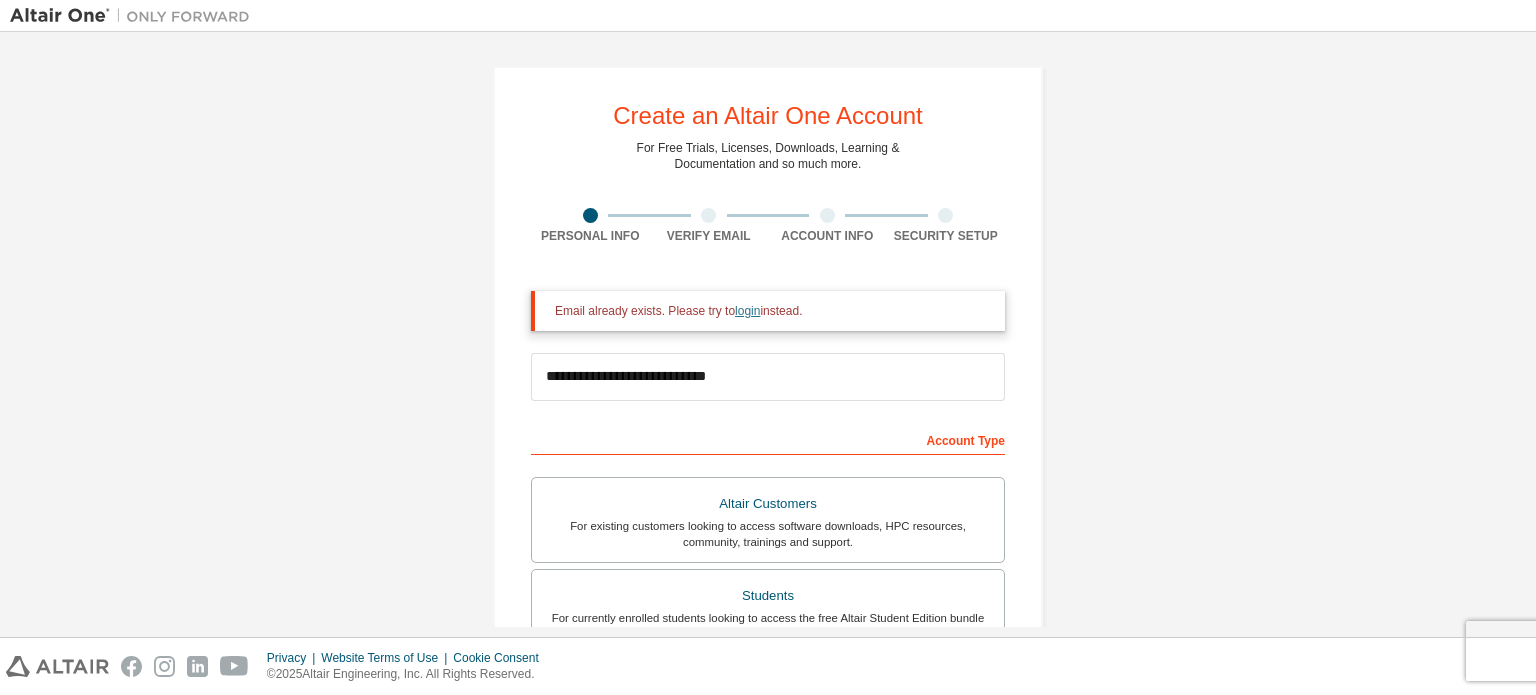 click on "login" at bounding box center (747, 311) 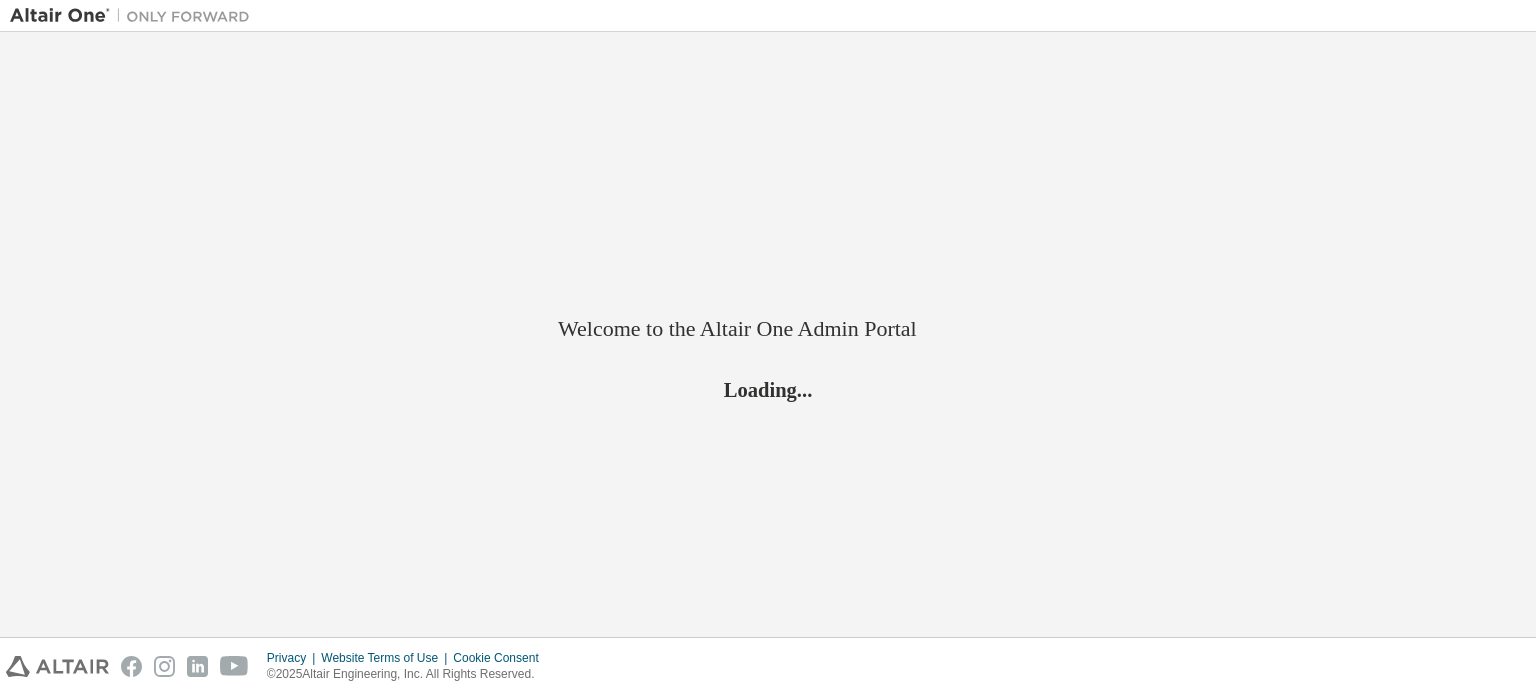 scroll, scrollTop: 0, scrollLeft: 0, axis: both 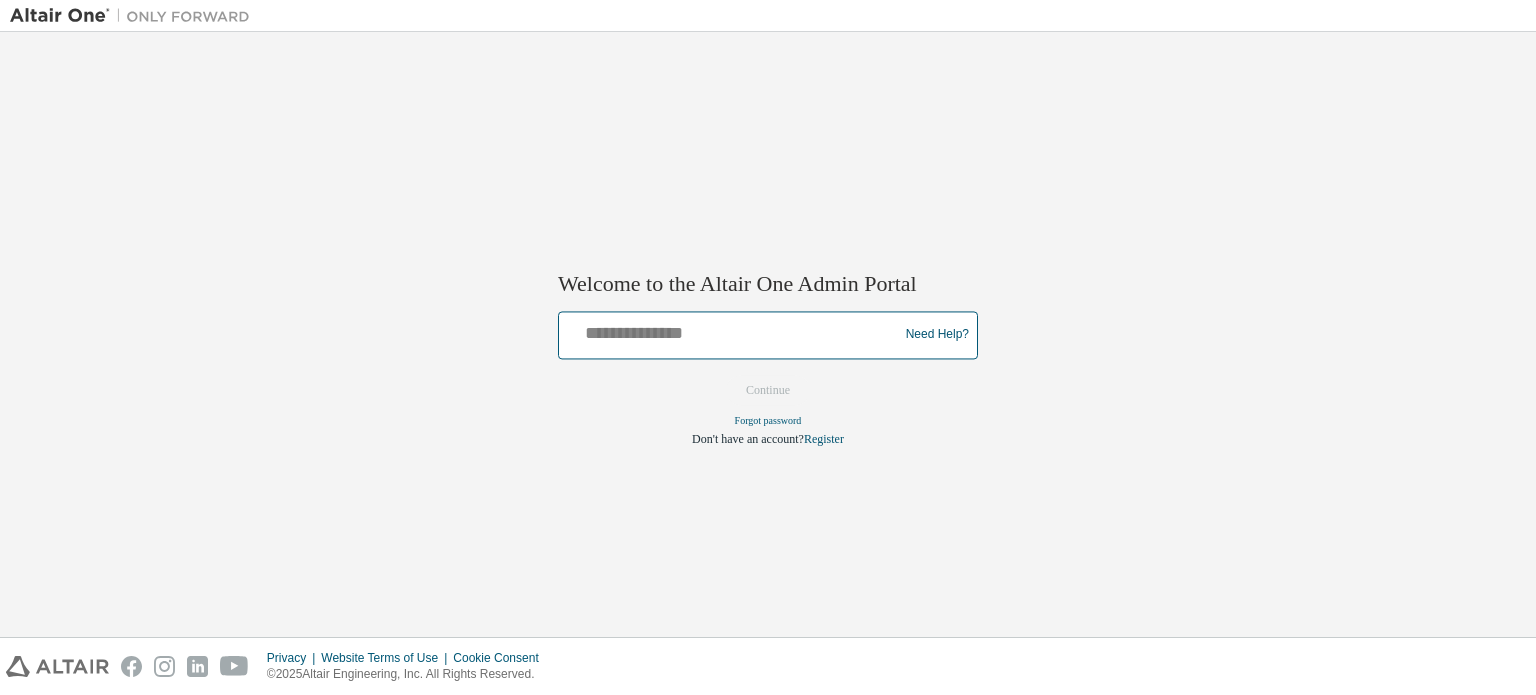 click at bounding box center (731, 330) 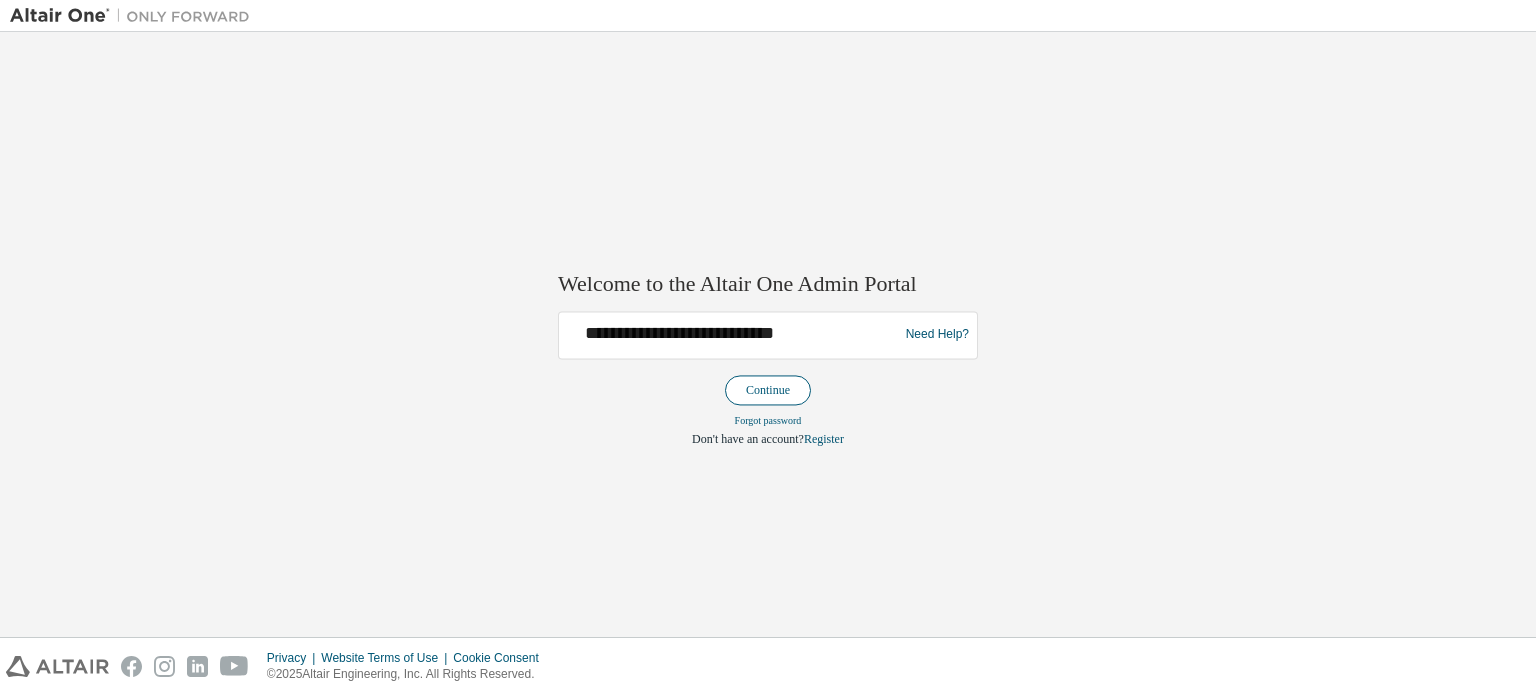 click on "Continue" at bounding box center [768, 390] 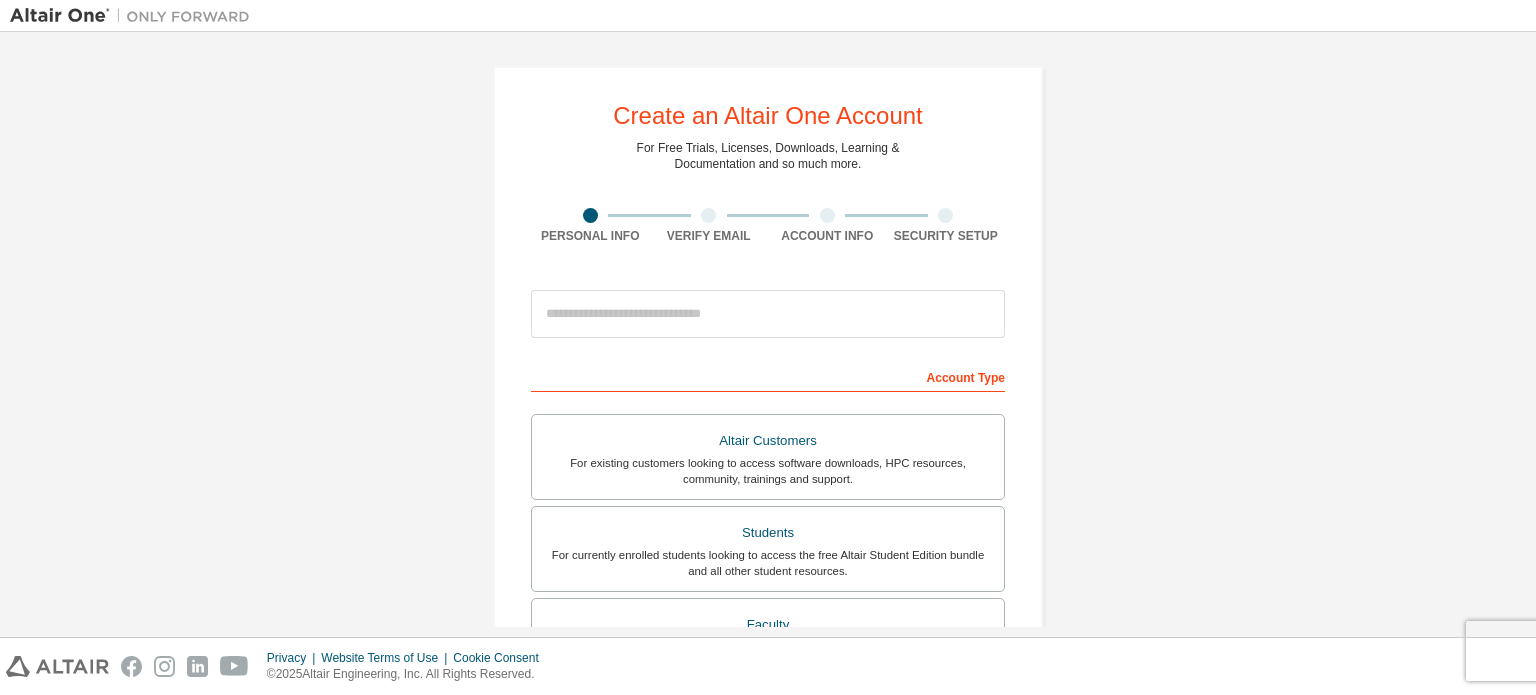 scroll, scrollTop: 0, scrollLeft: 0, axis: both 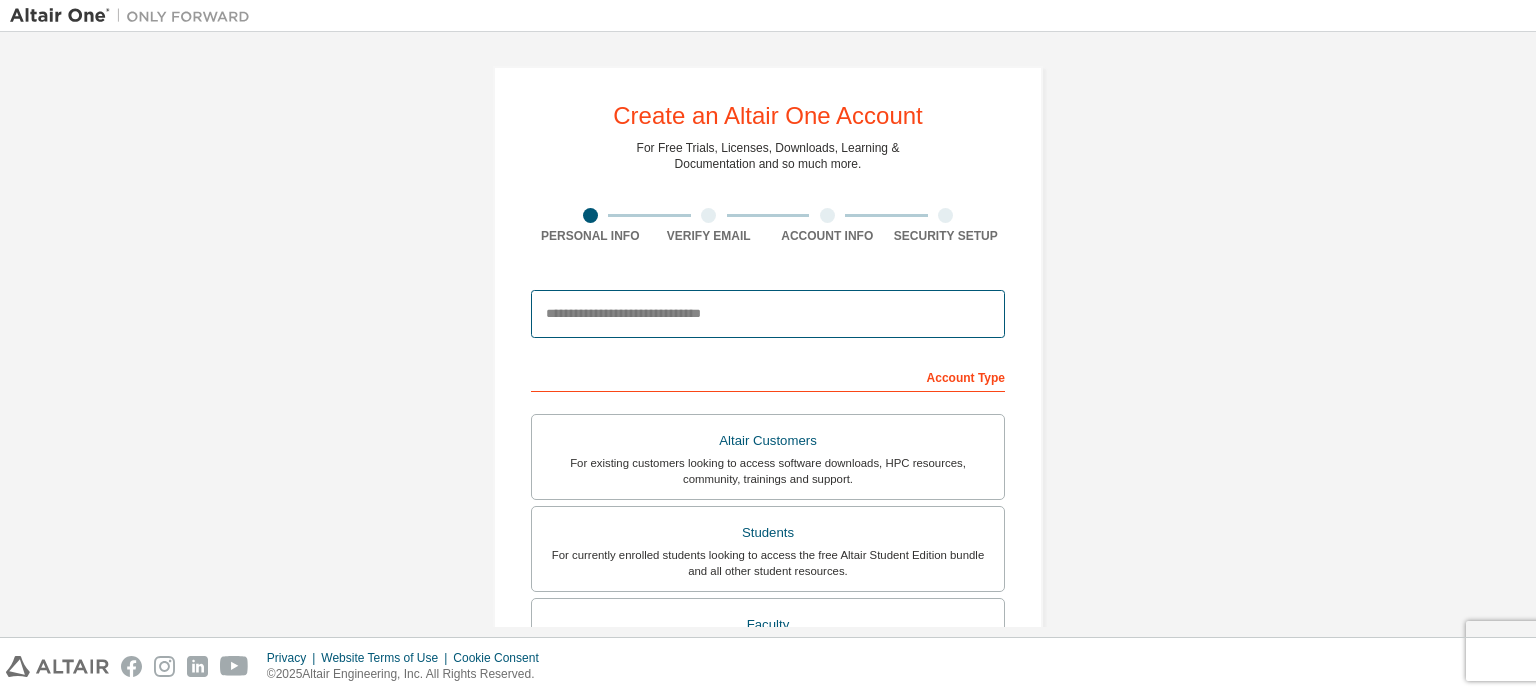 click at bounding box center (768, 314) 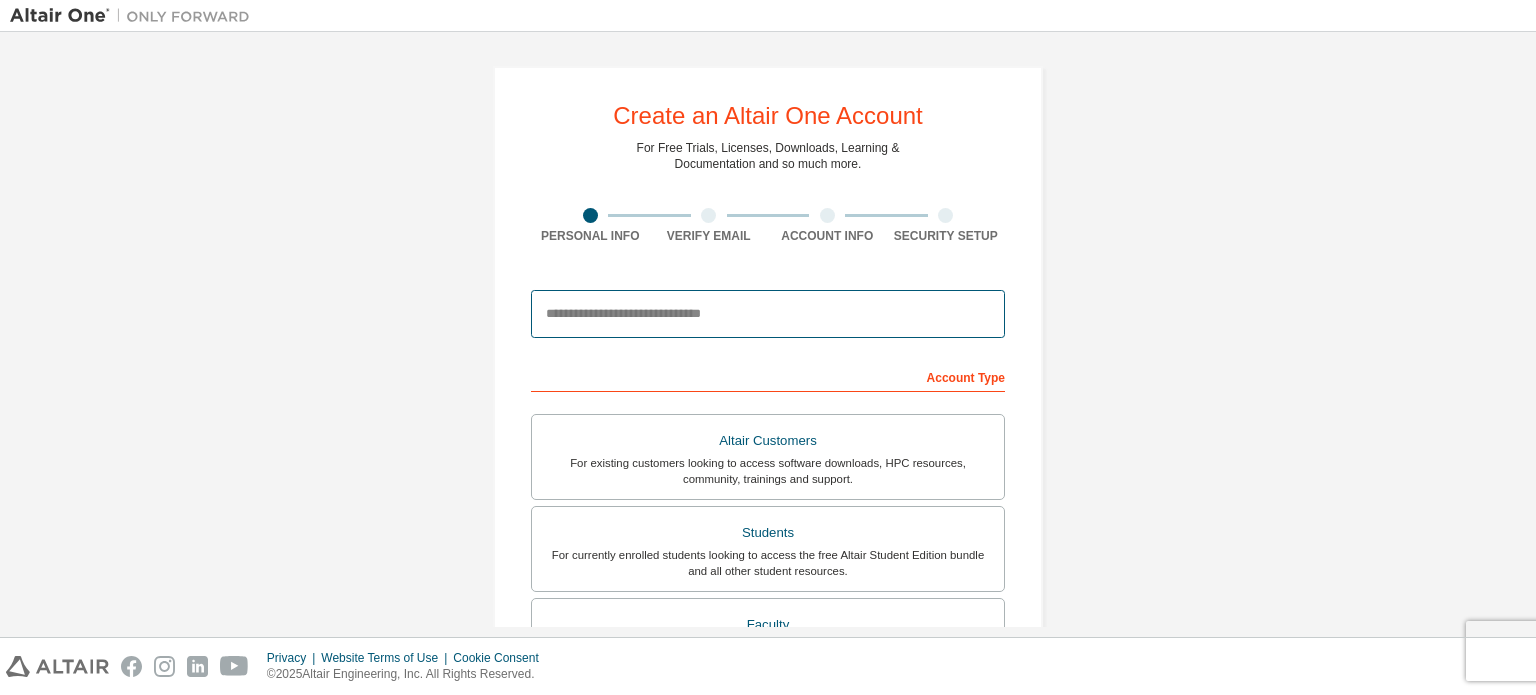 type on "**********" 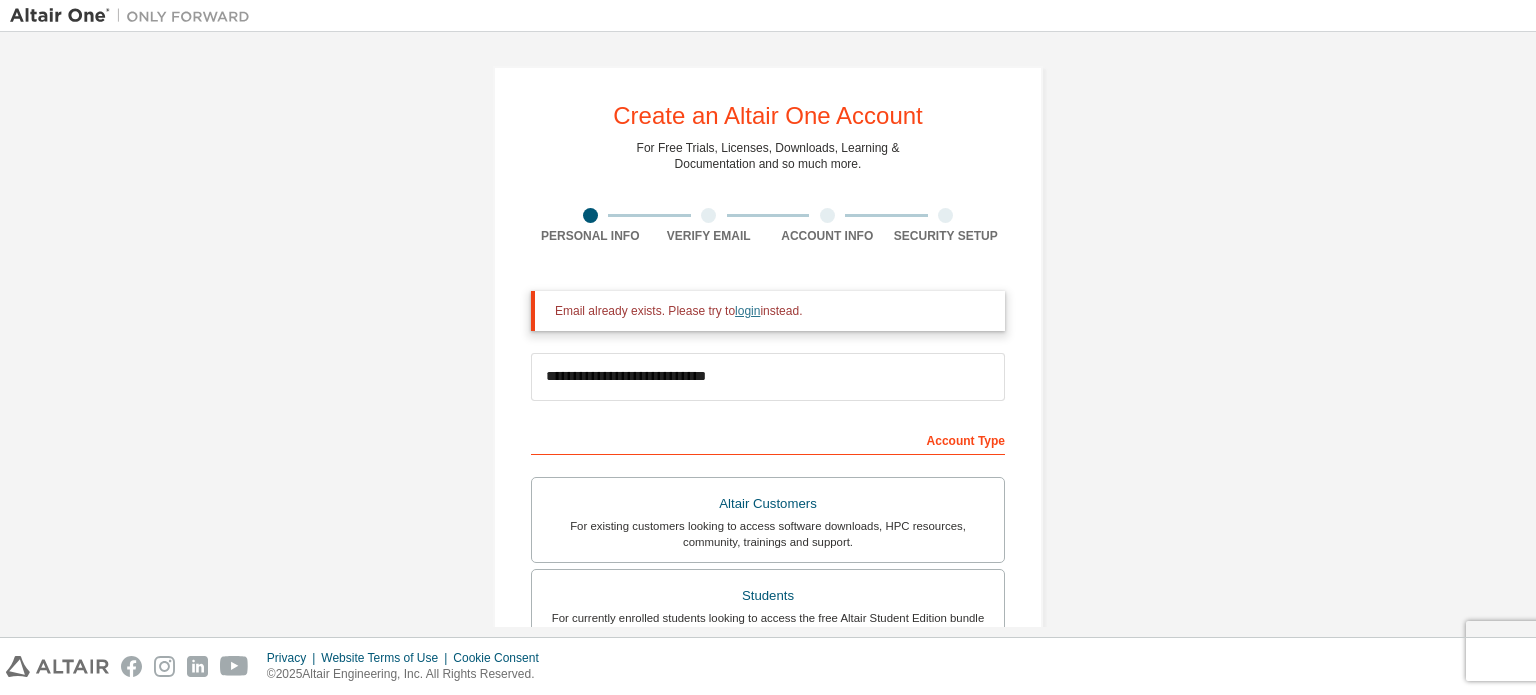 click on "login" at bounding box center [747, 311] 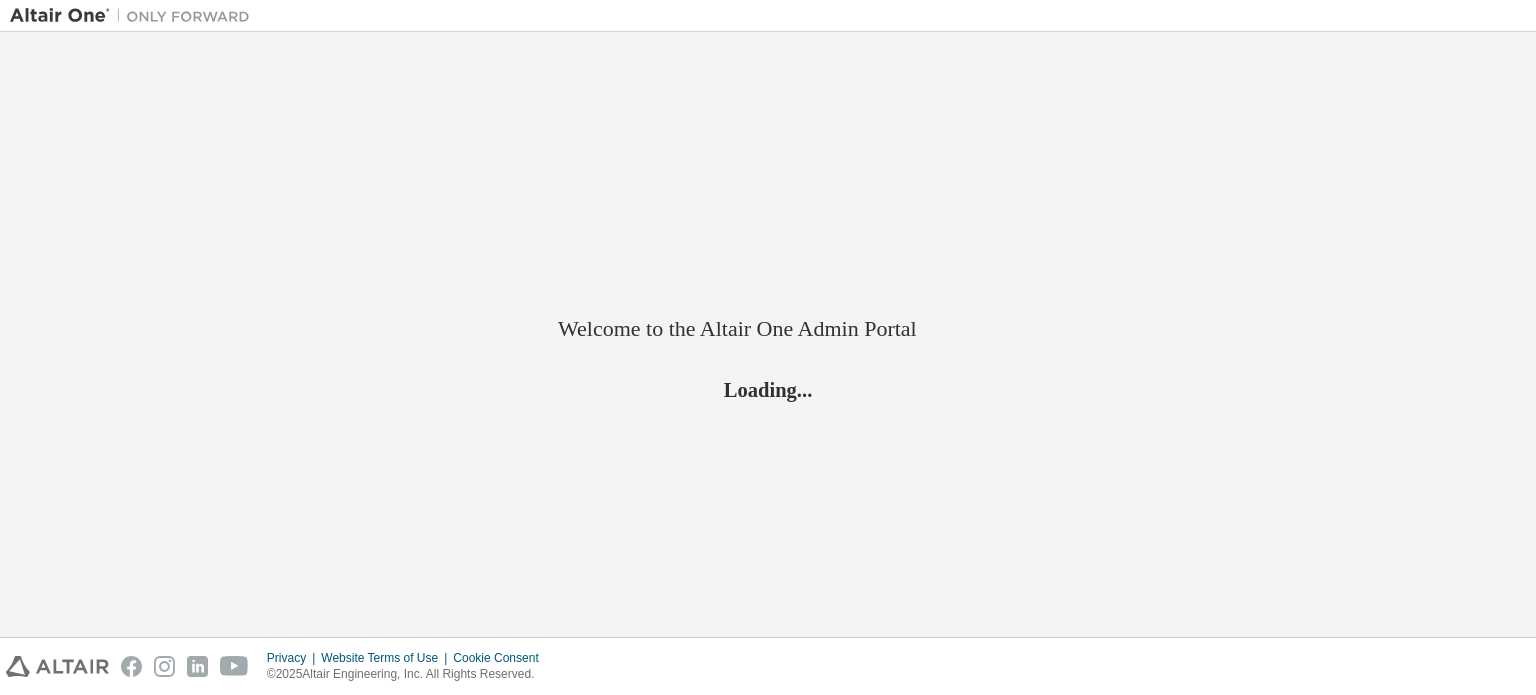 scroll, scrollTop: 0, scrollLeft: 0, axis: both 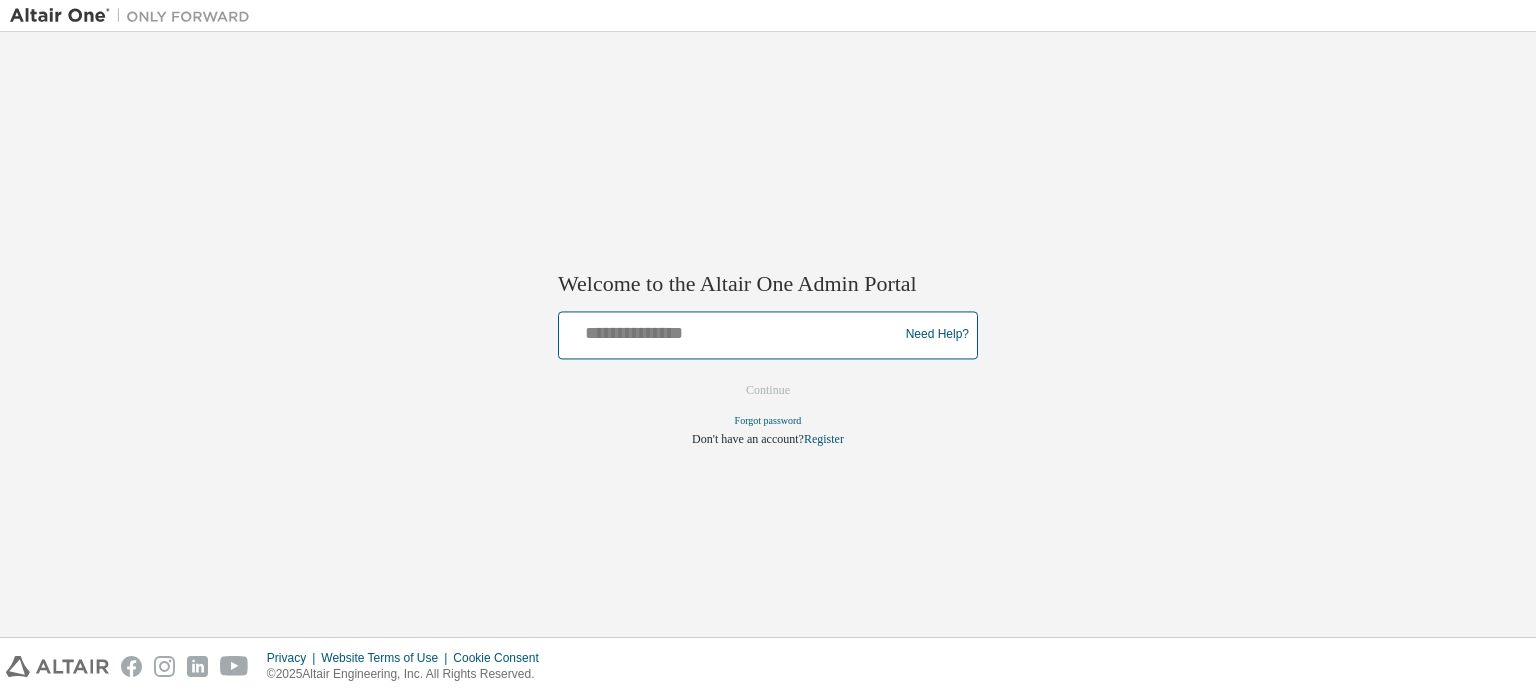 click at bounding box center (731, 330) 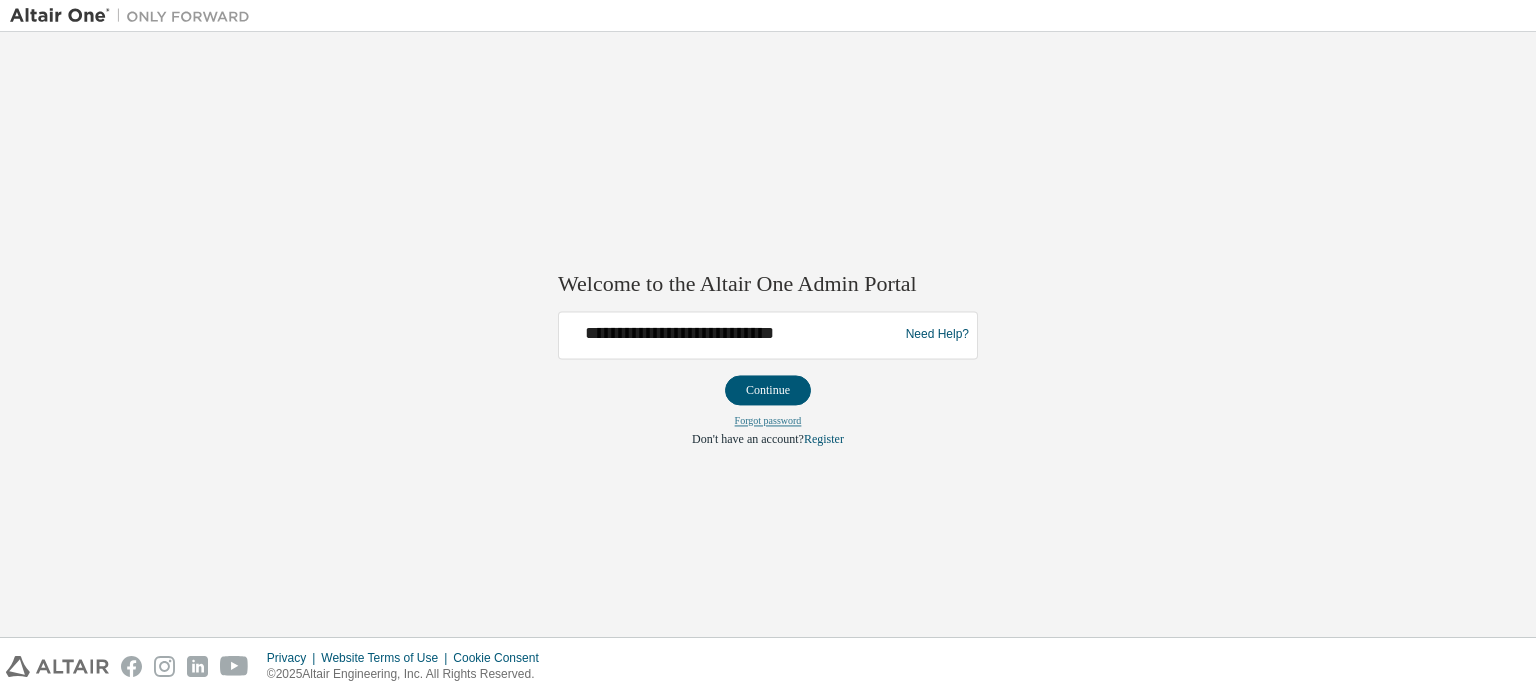 click on "Forgot password" at bounding box center [768, 420] 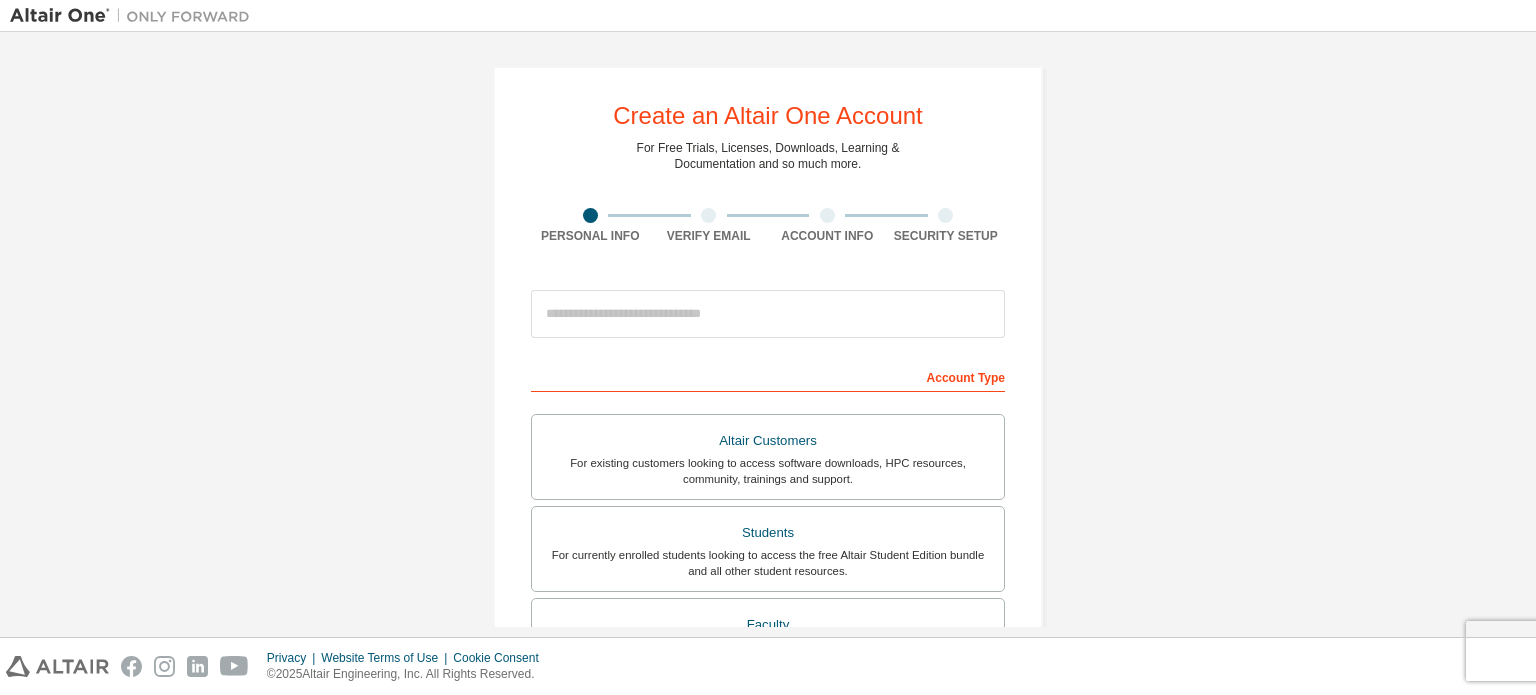 scroll, scrollTop: 0, scrollLeft: 0, axis: both 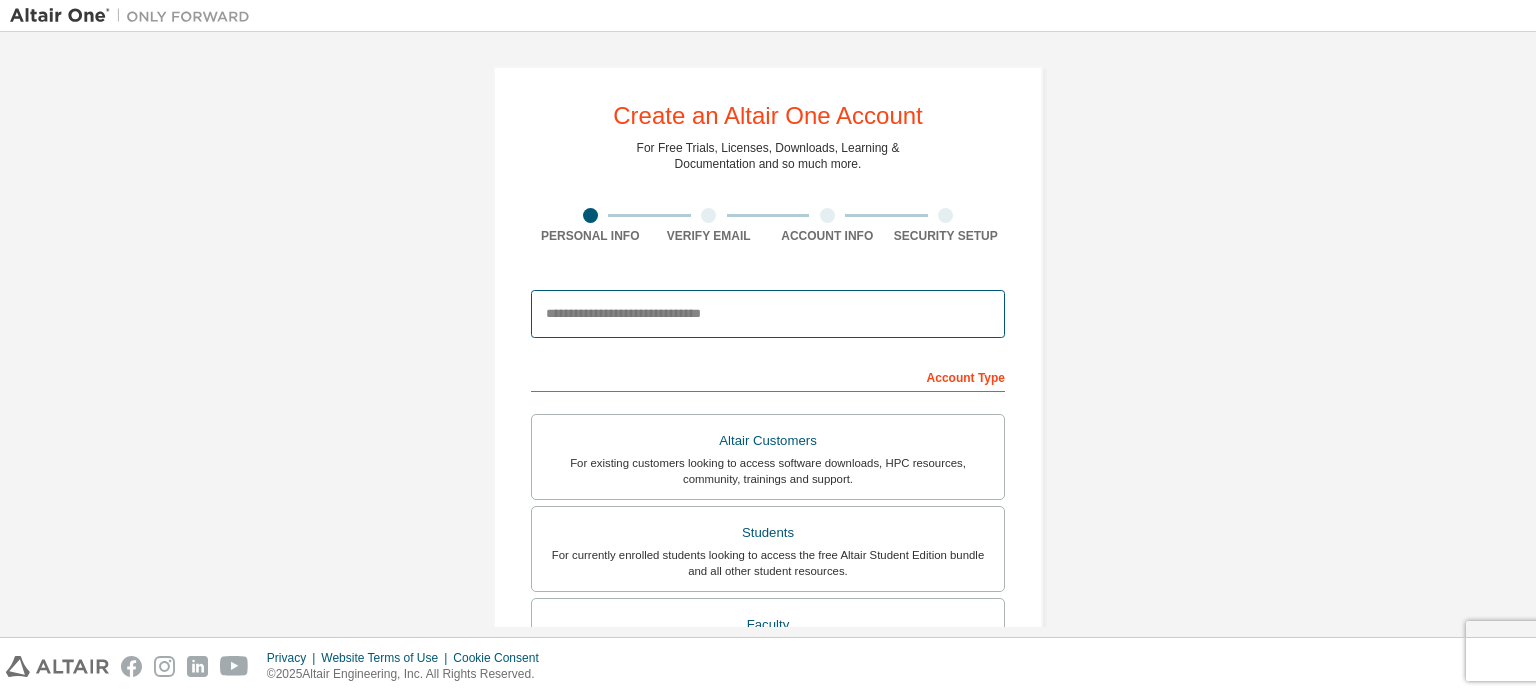 click at bounding box center [768, 314] 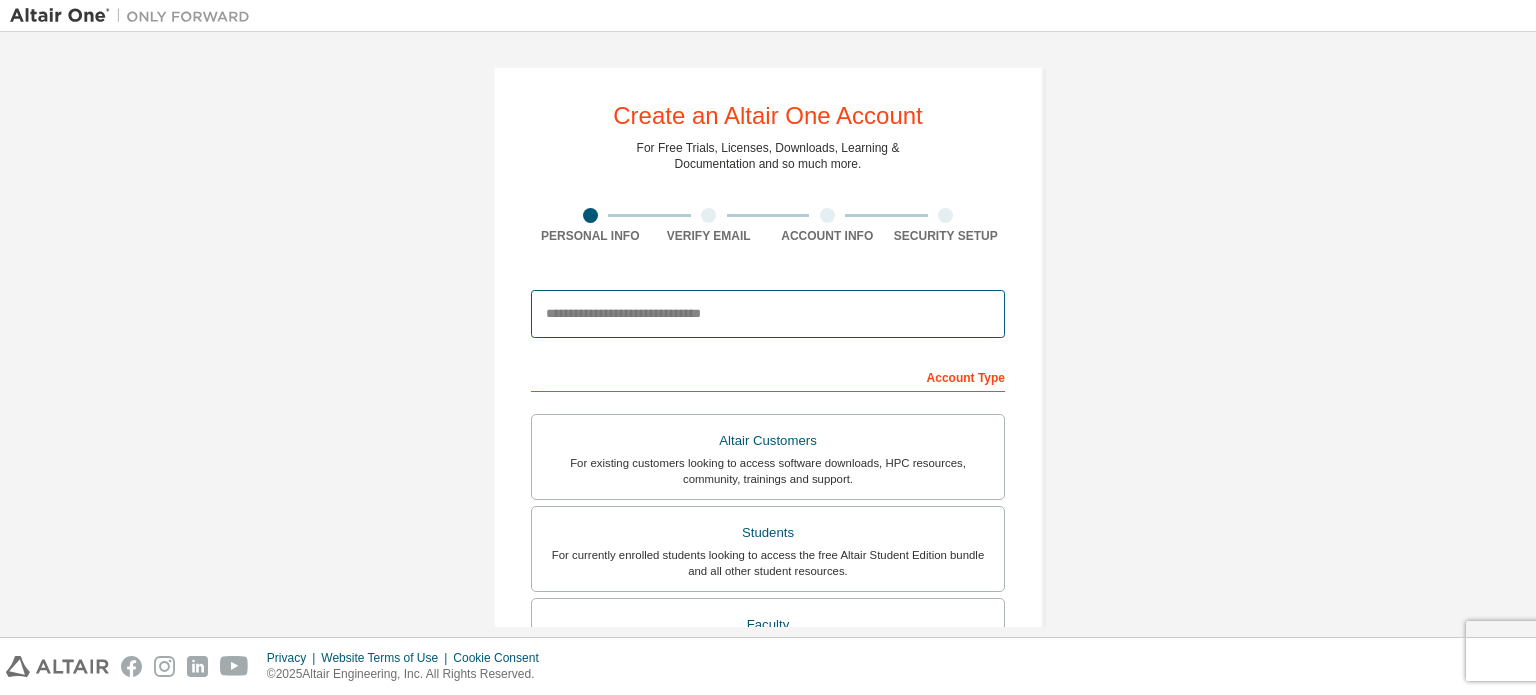 type on "**********" 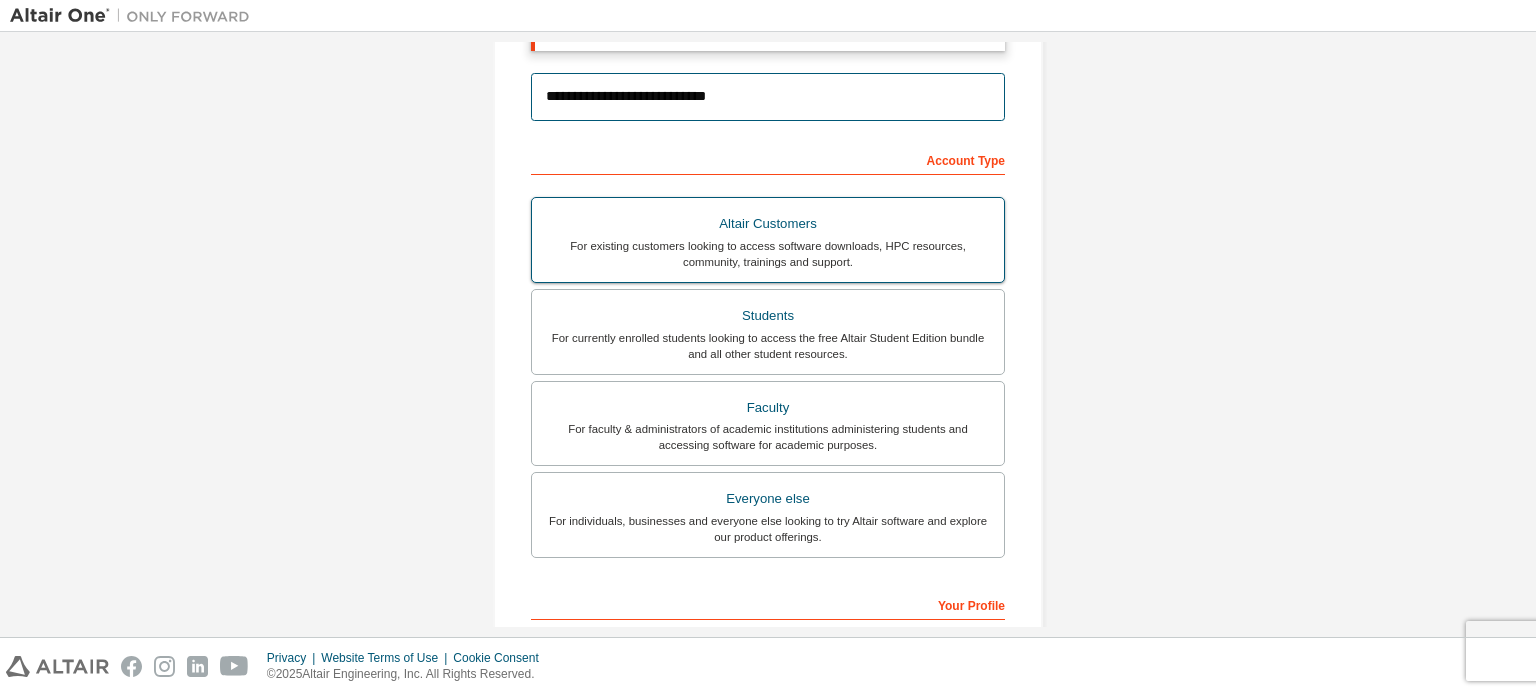 scroll, scrollTop: 280, scrollLeft: 0, axis: vertical 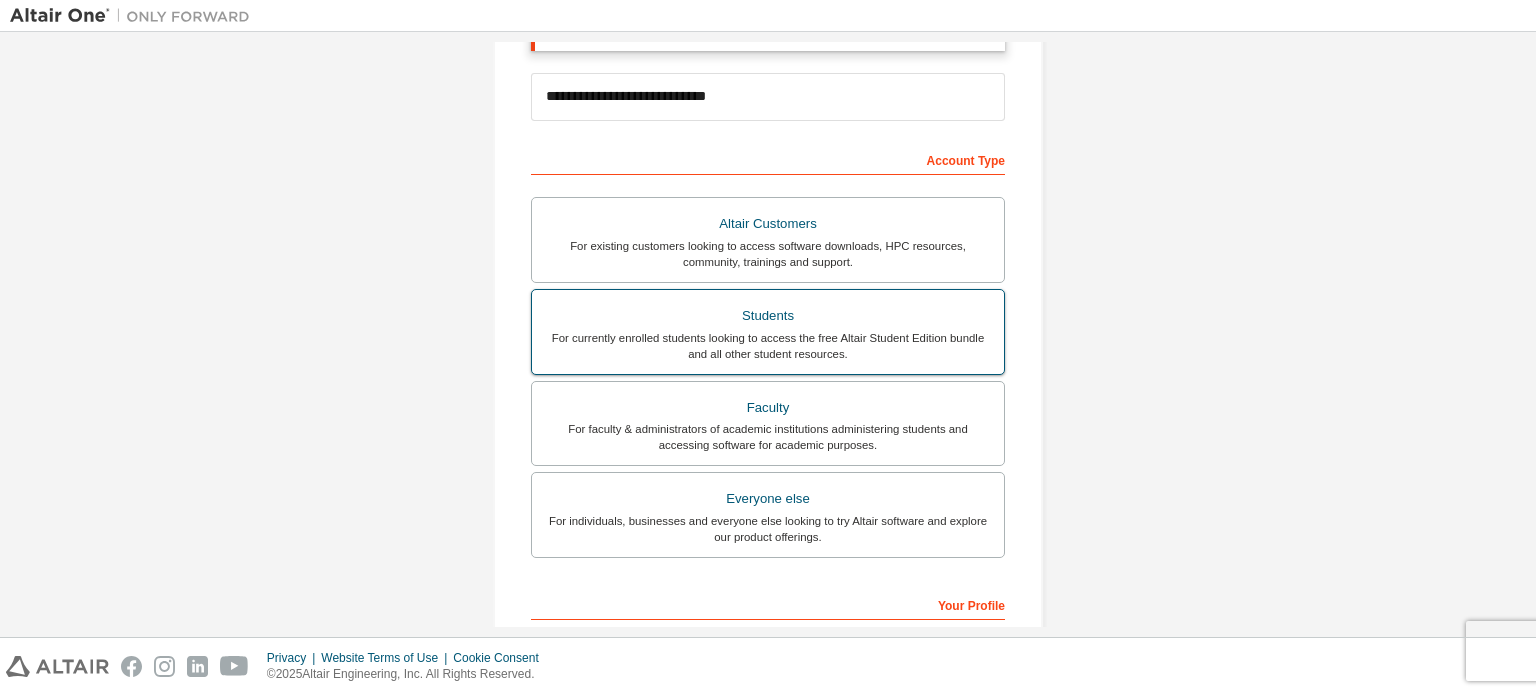click on "For currently enrolled students looking to access the free Altair Student Edition bundle and all other student resources." at bounding box center (768, 346) 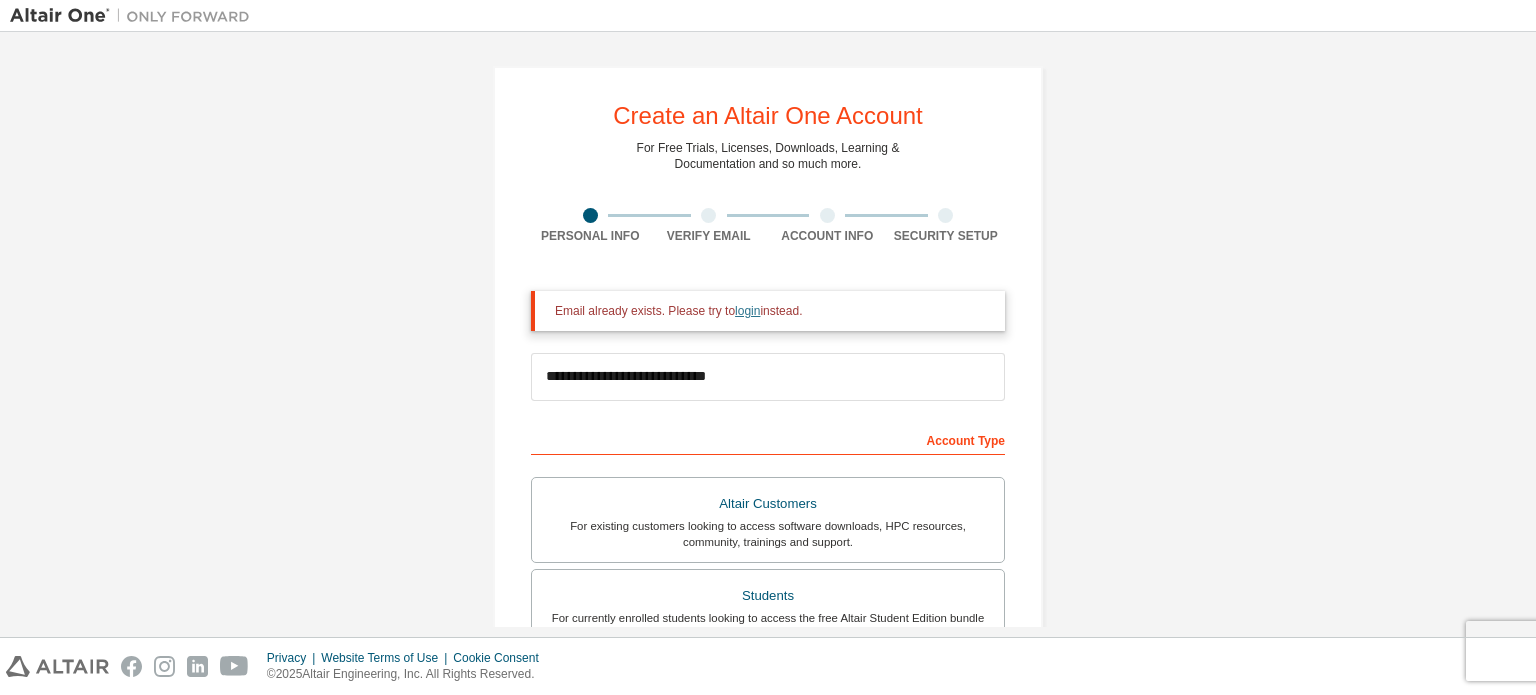 click on "login" at bounding box center (747, 311) 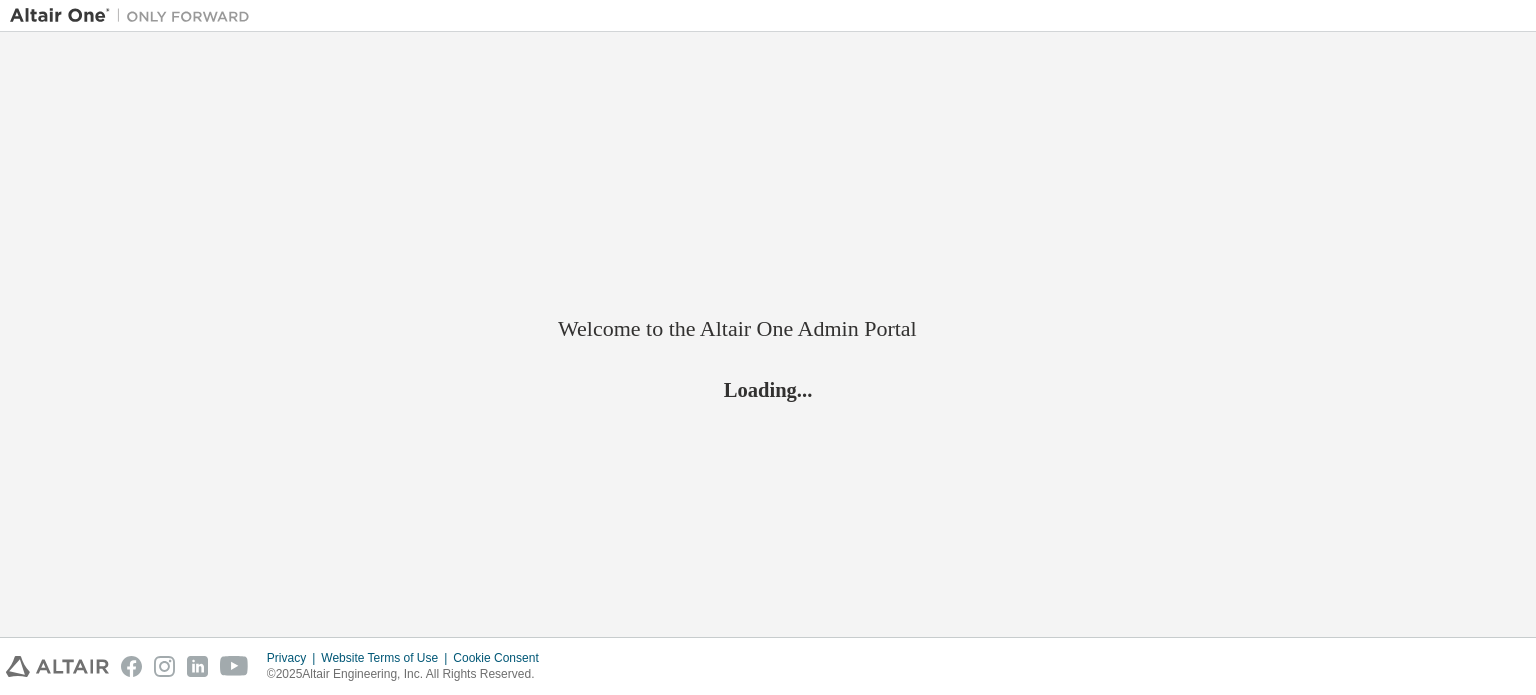 scroll, scrollTop: 0, scrollLeft: 0, axis: both 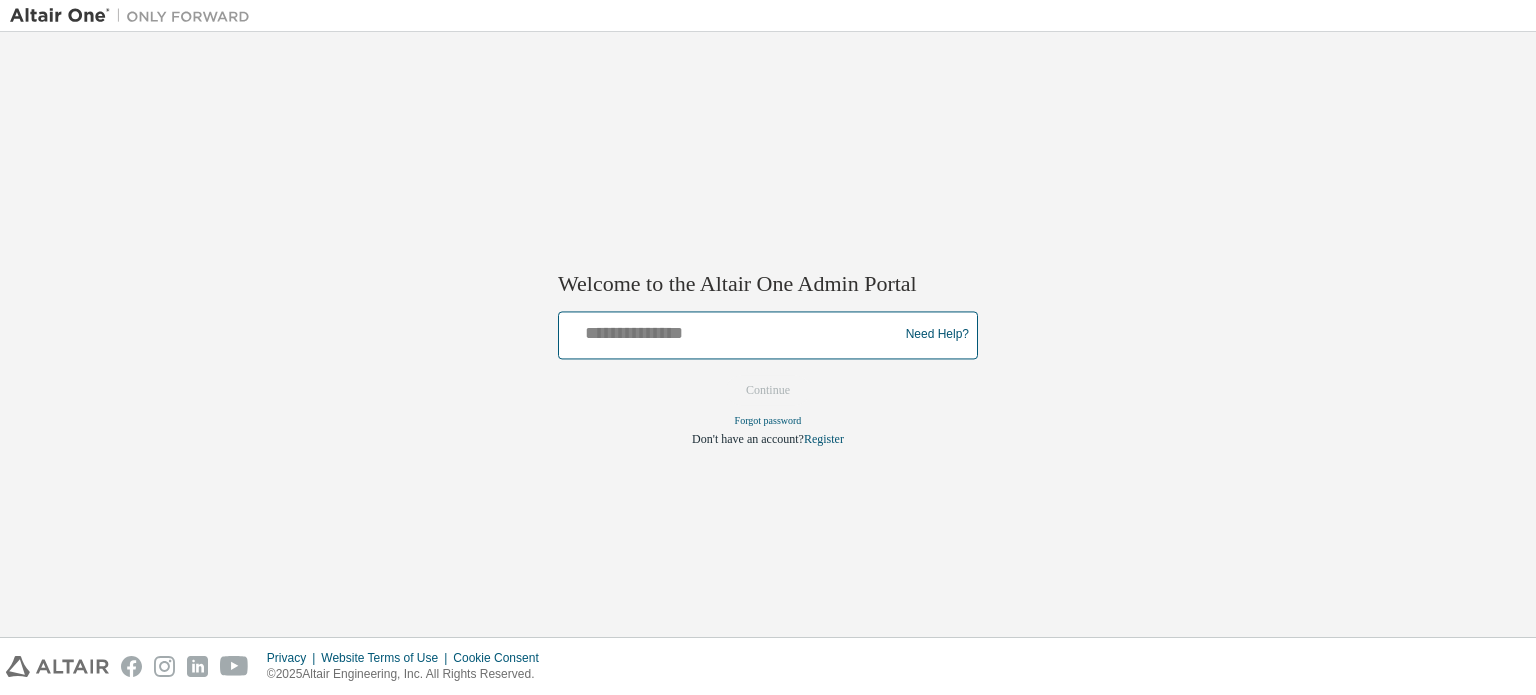 click at bounding box center [731, 330] 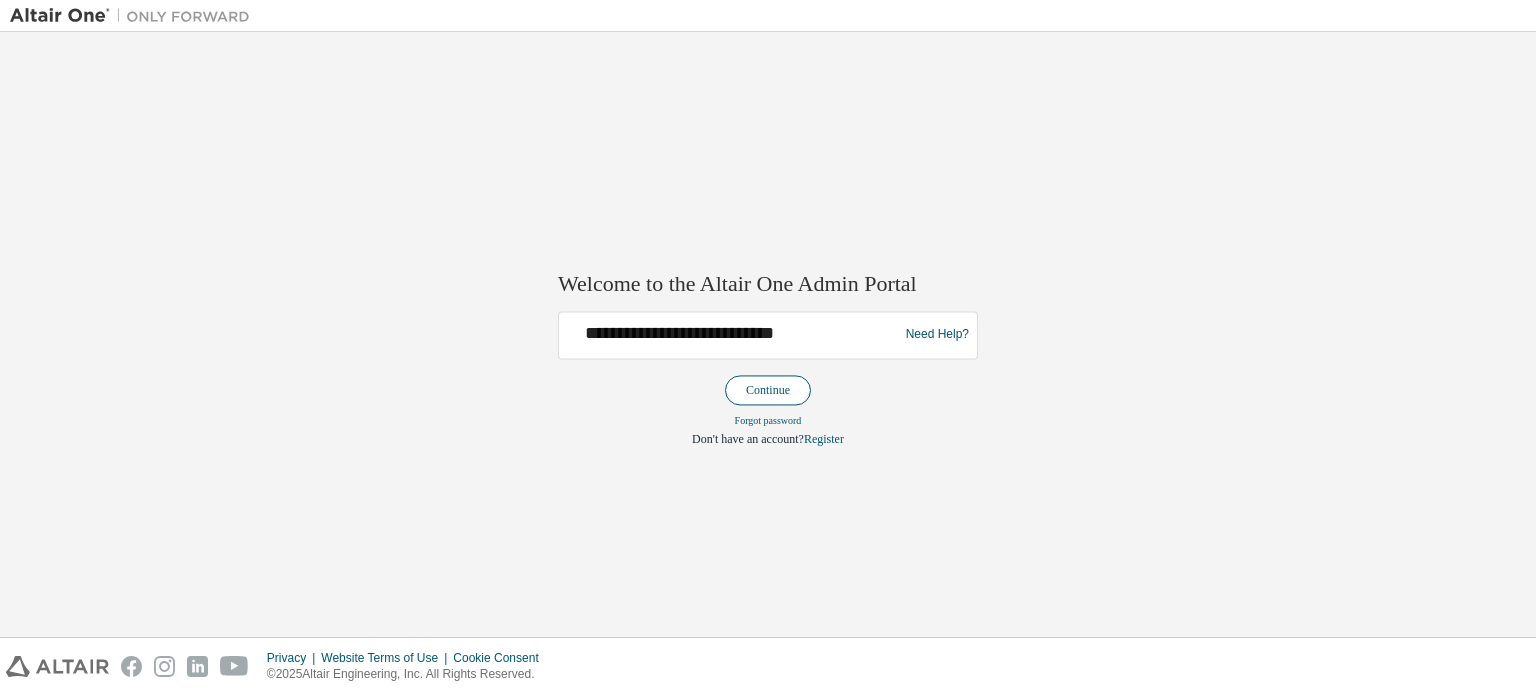 click on "Continue" at bounding box center (768, 390) 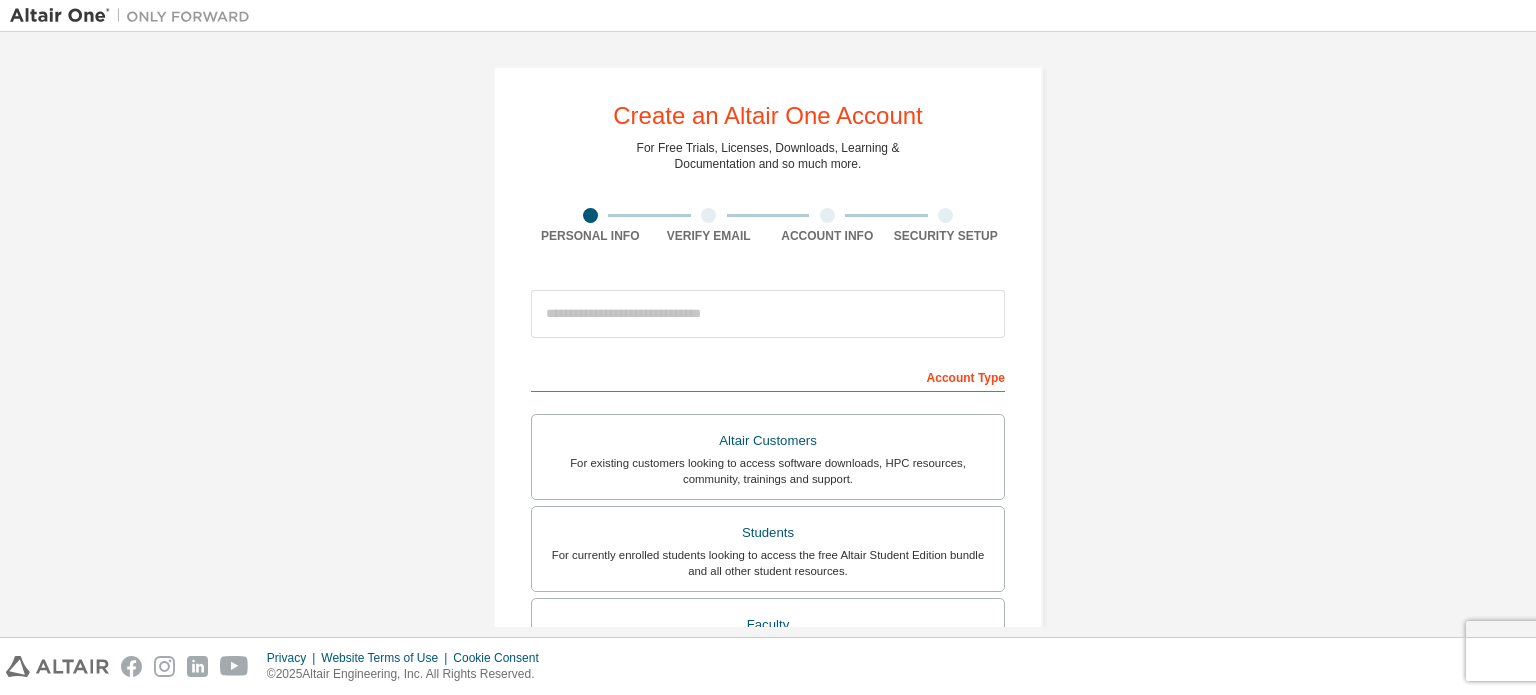 scroll, scrollTop: 0, scrollLeft: 0, axis: both 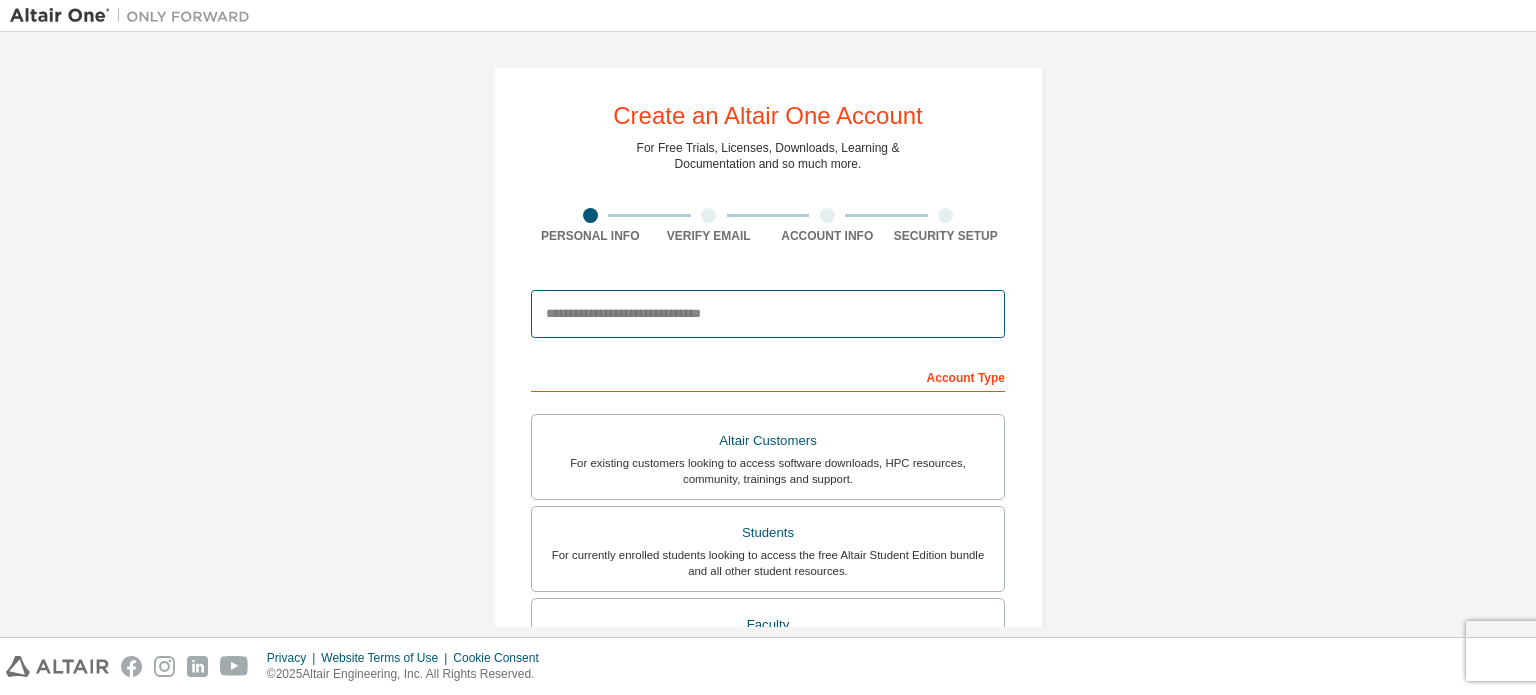 click at bounding box center (768, 314) 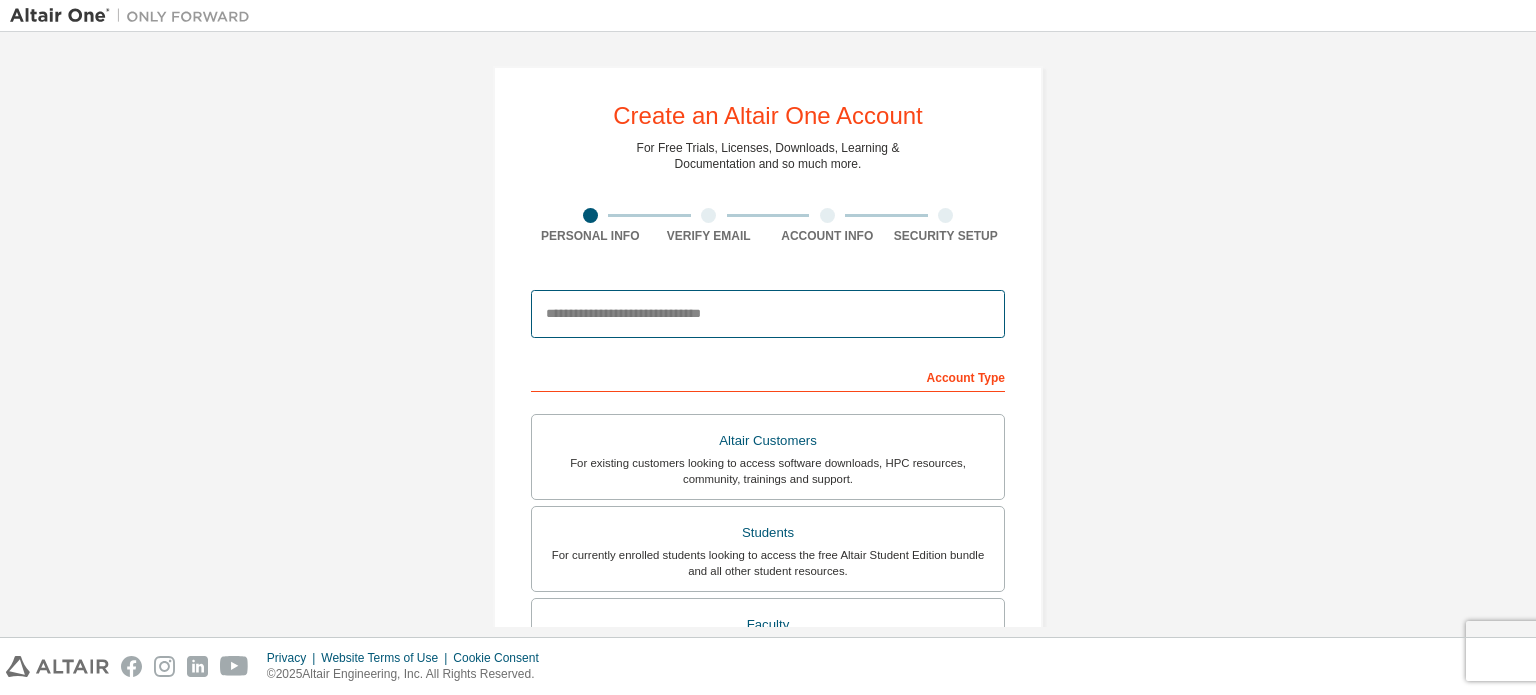 type on "**********" 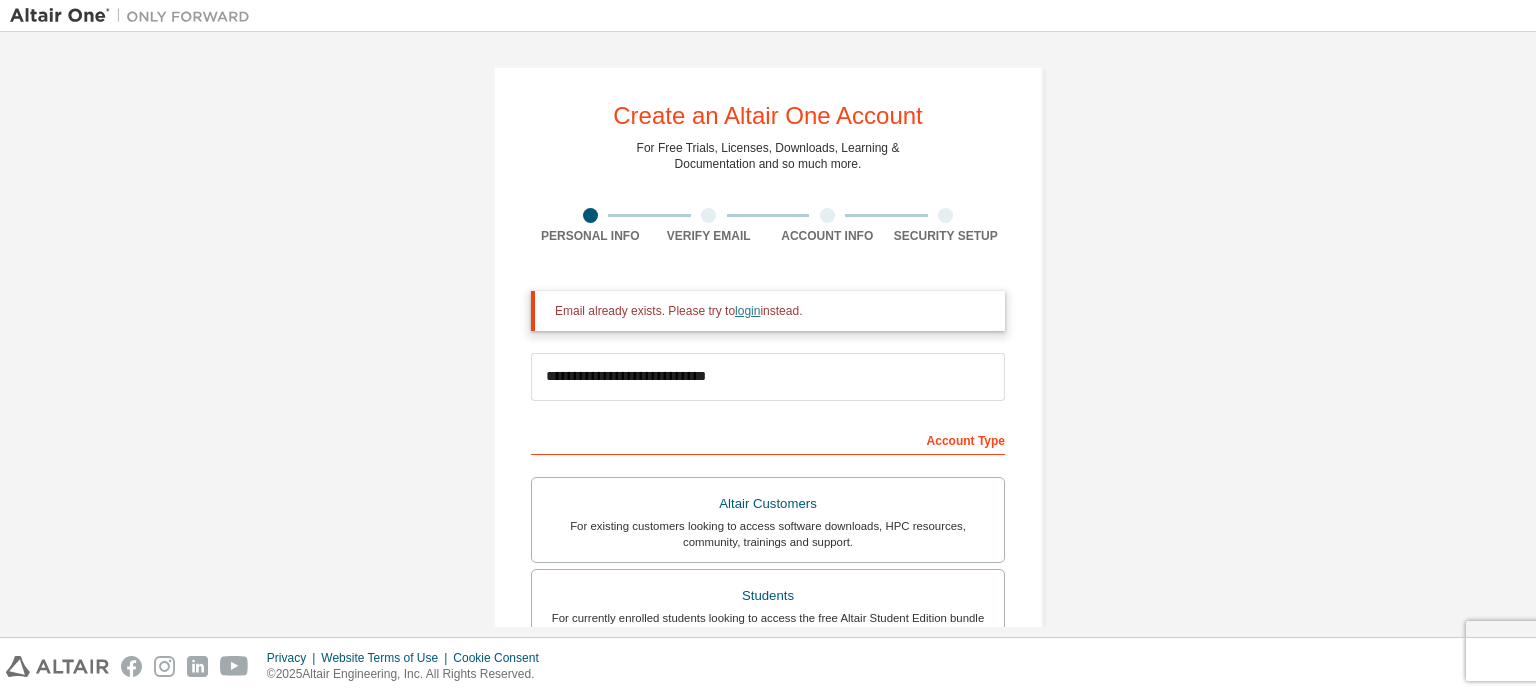 click on "login" at bounding box center (747, 311) 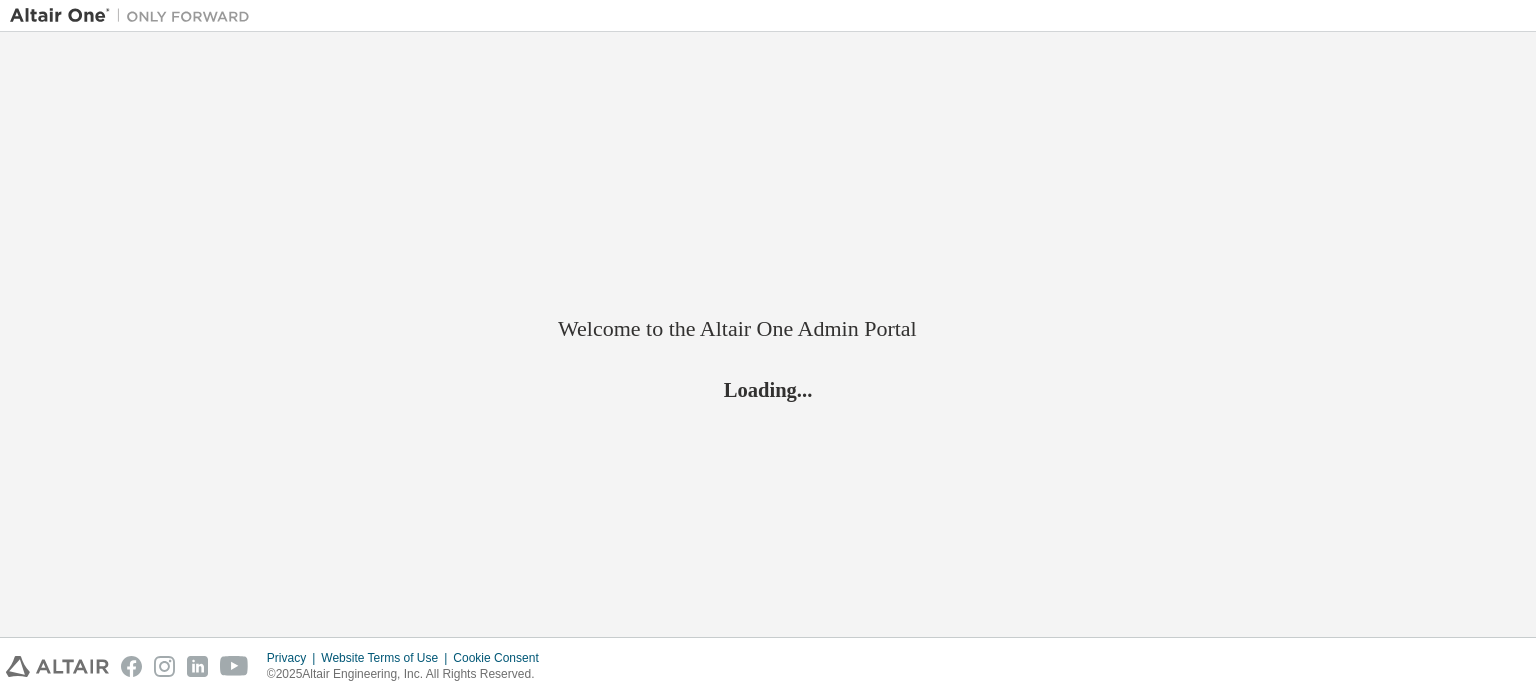 scroll, scrollTop: 0, scrollLeft: 0, axis: both 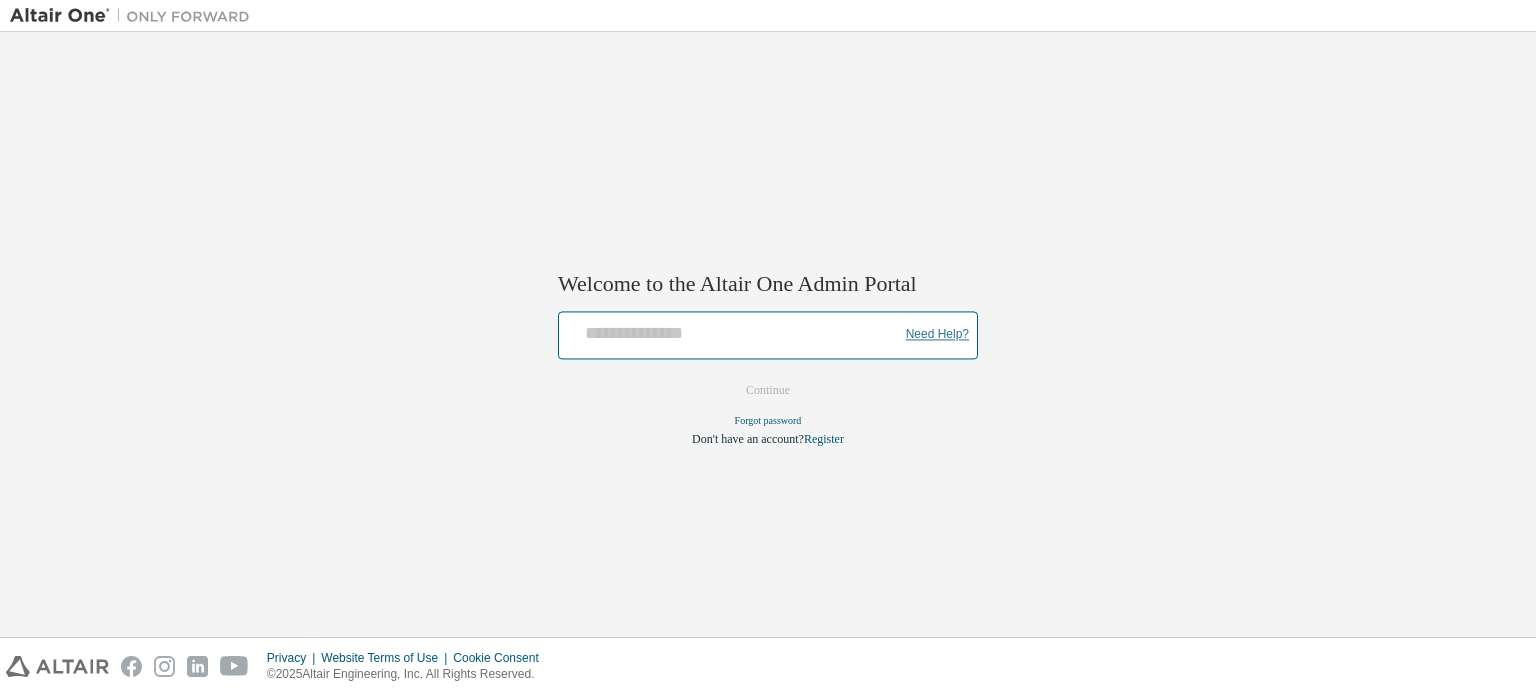 click on "Need Help?" at bounding box center [937, 335] 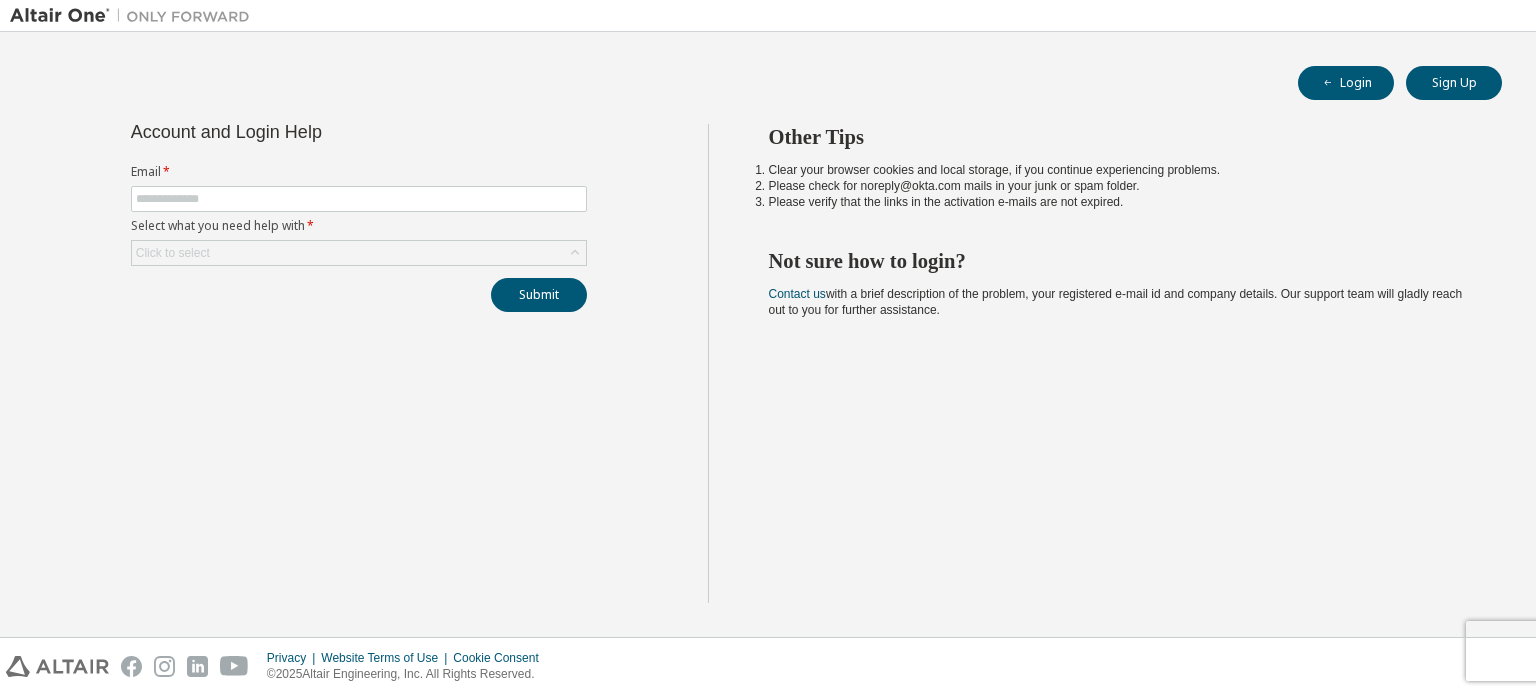 scroll, scrollTop: 0, scrollLeft: 0, axis: both 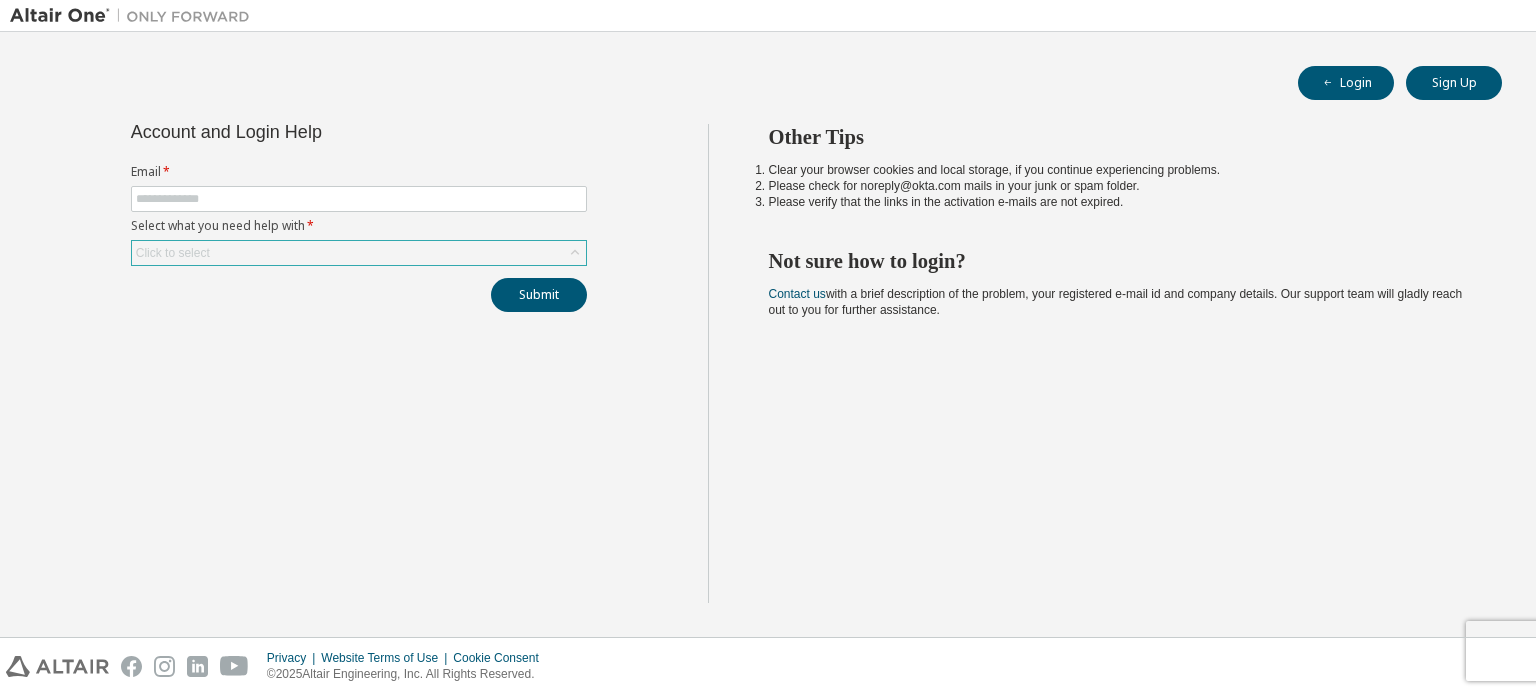 click on "Click to select" at bounding box center [359, 253] 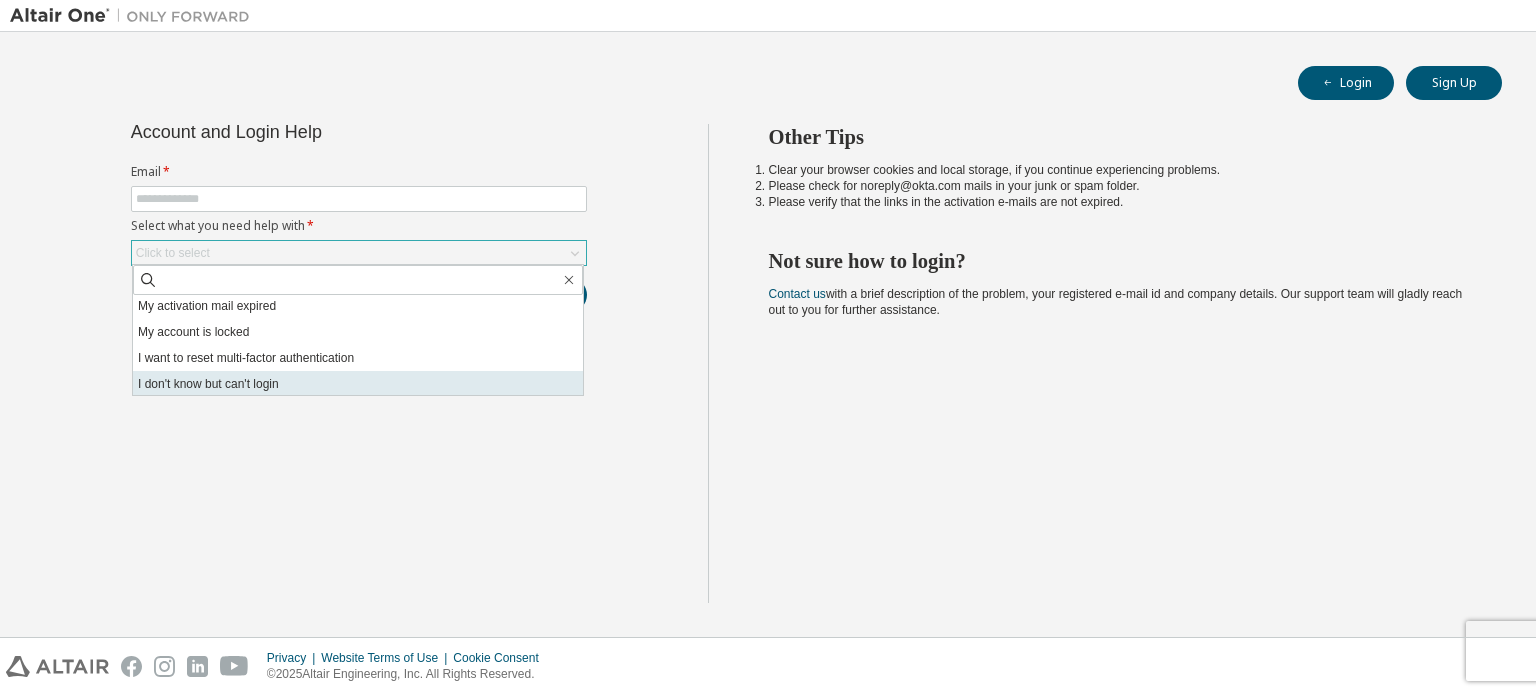 scroll, scrollTop: 56, scrollLeft: 0, axis: vertical 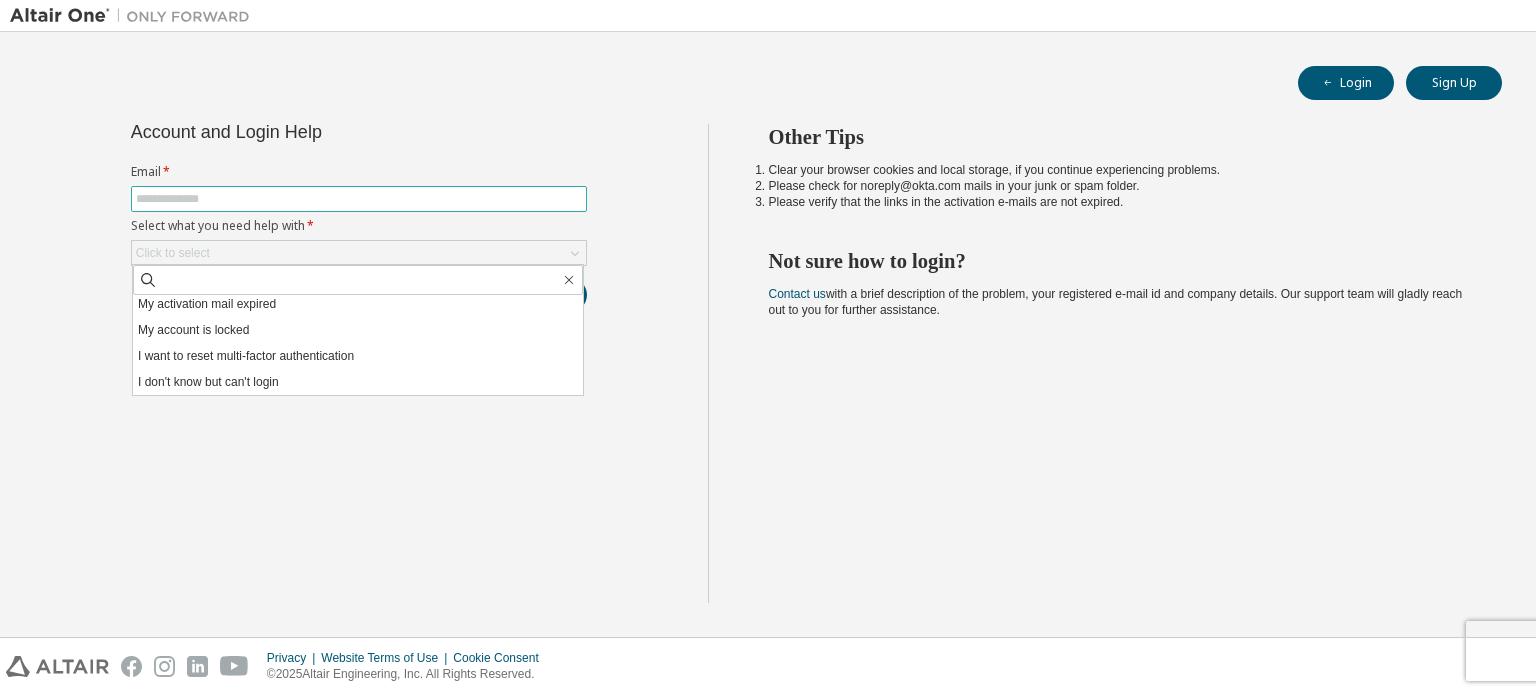 click at bounding box center (359, 199) 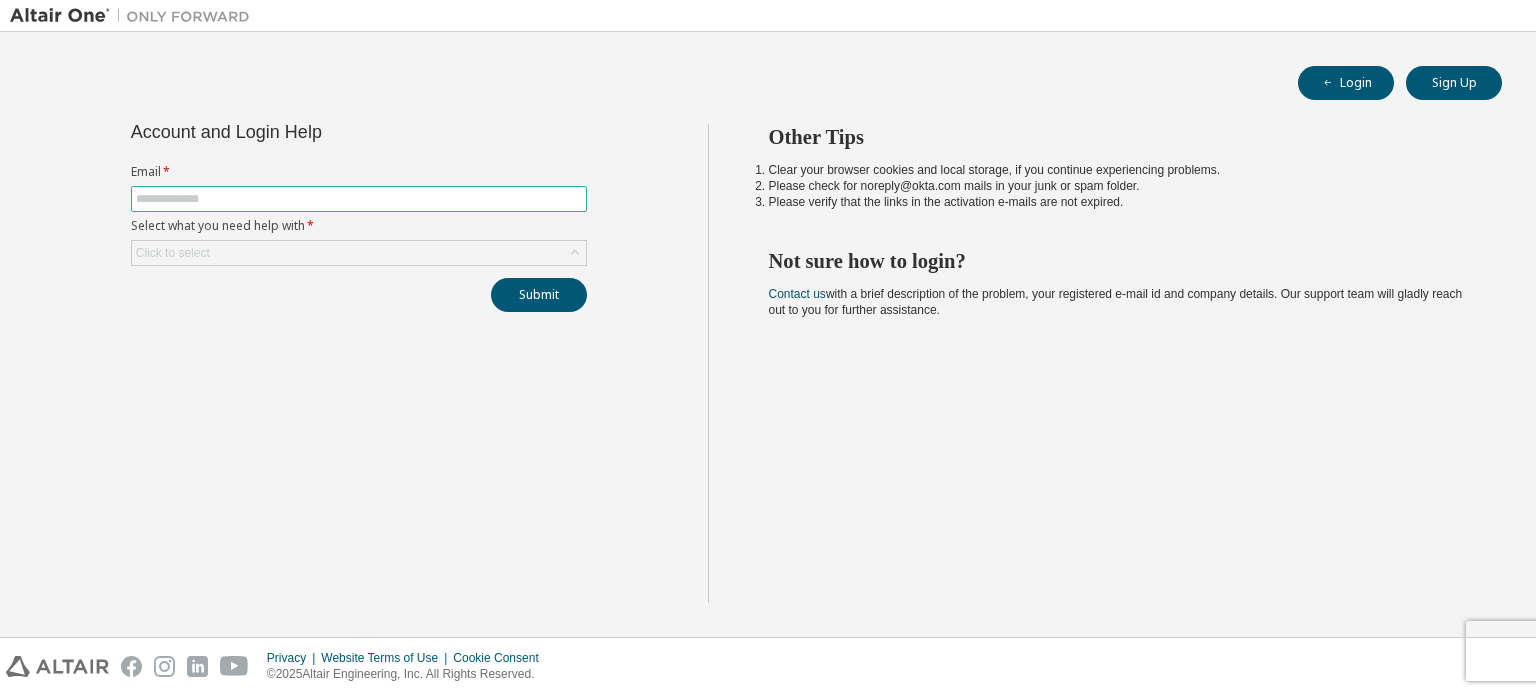 type on "**********" 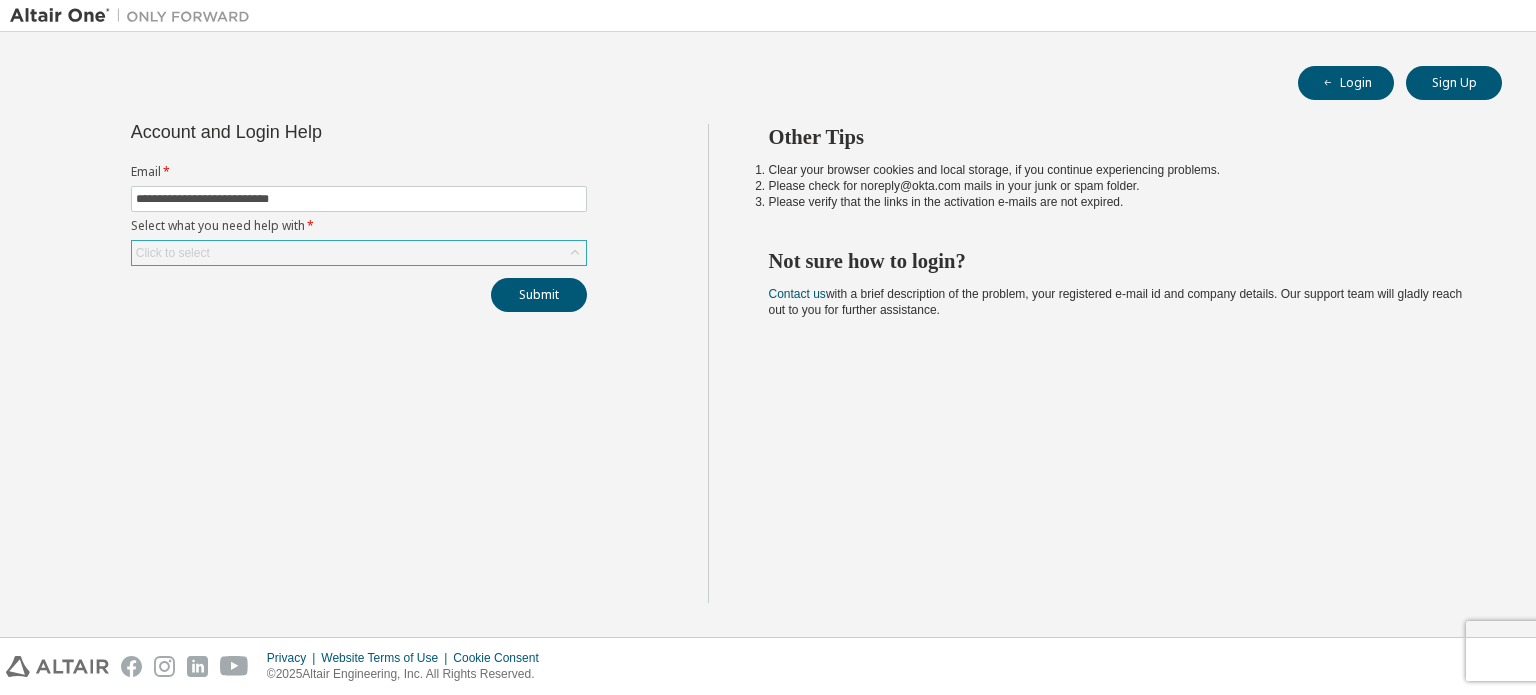 click on "Click to select" at bounding box center [359, 253] 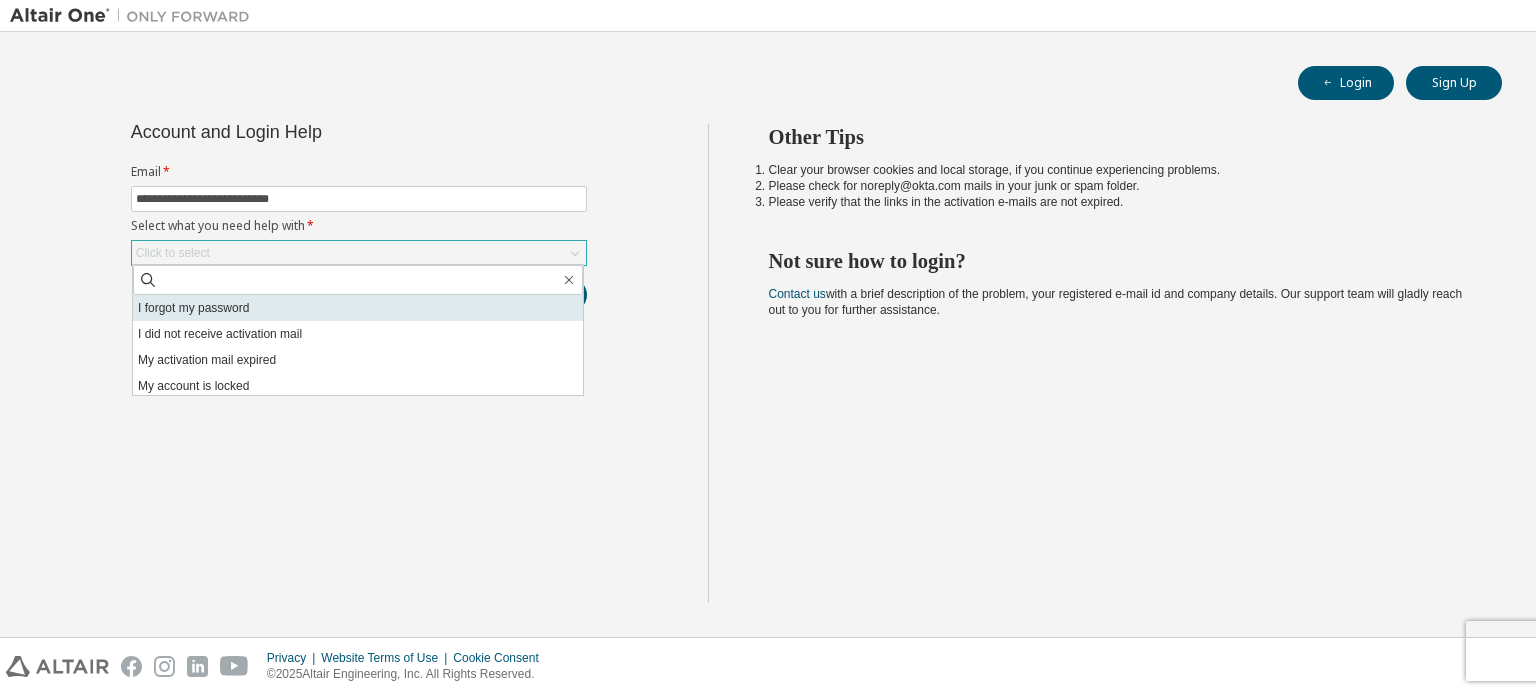 click on "I forgot my password" at bounding box center (358, 308) 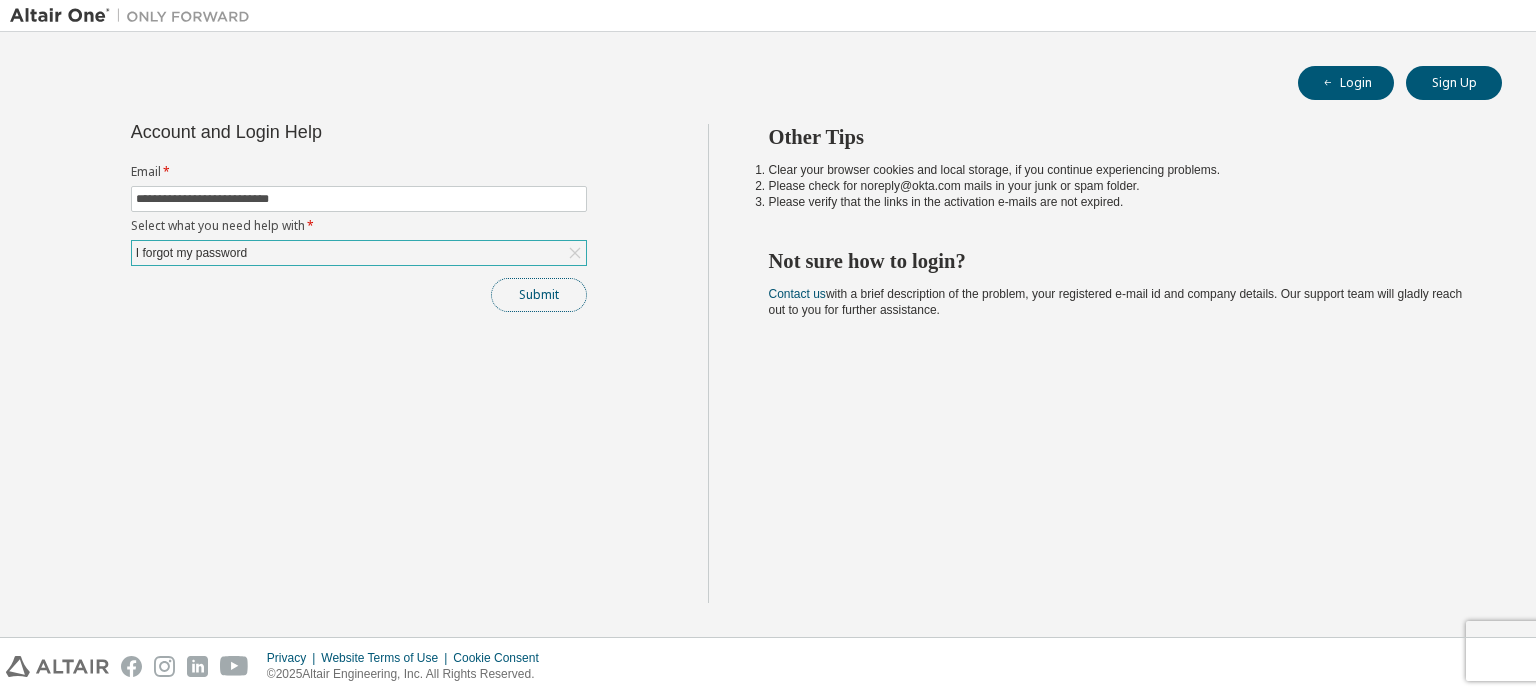 click on "Submit" at bounding box center [539, 295] 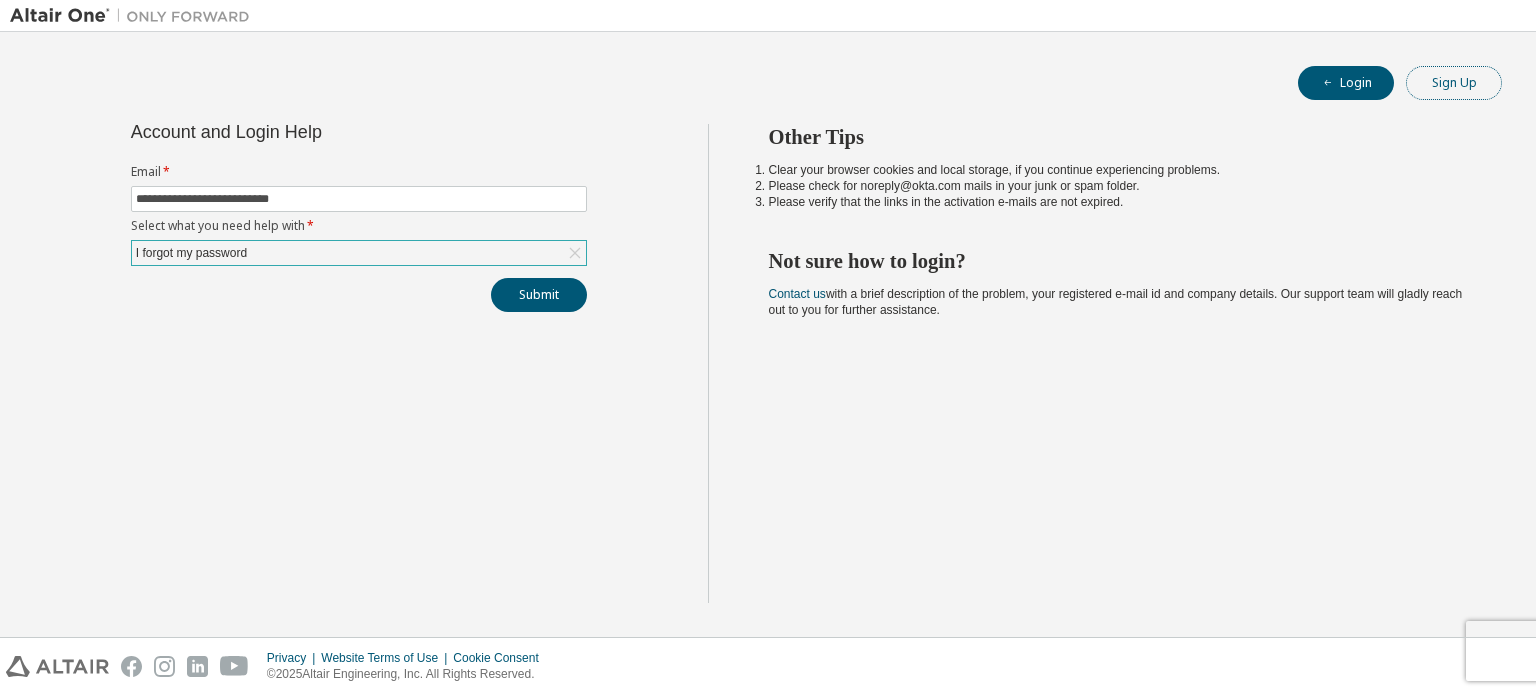 click on "Sign Up" at bounding box center (1454, 83) 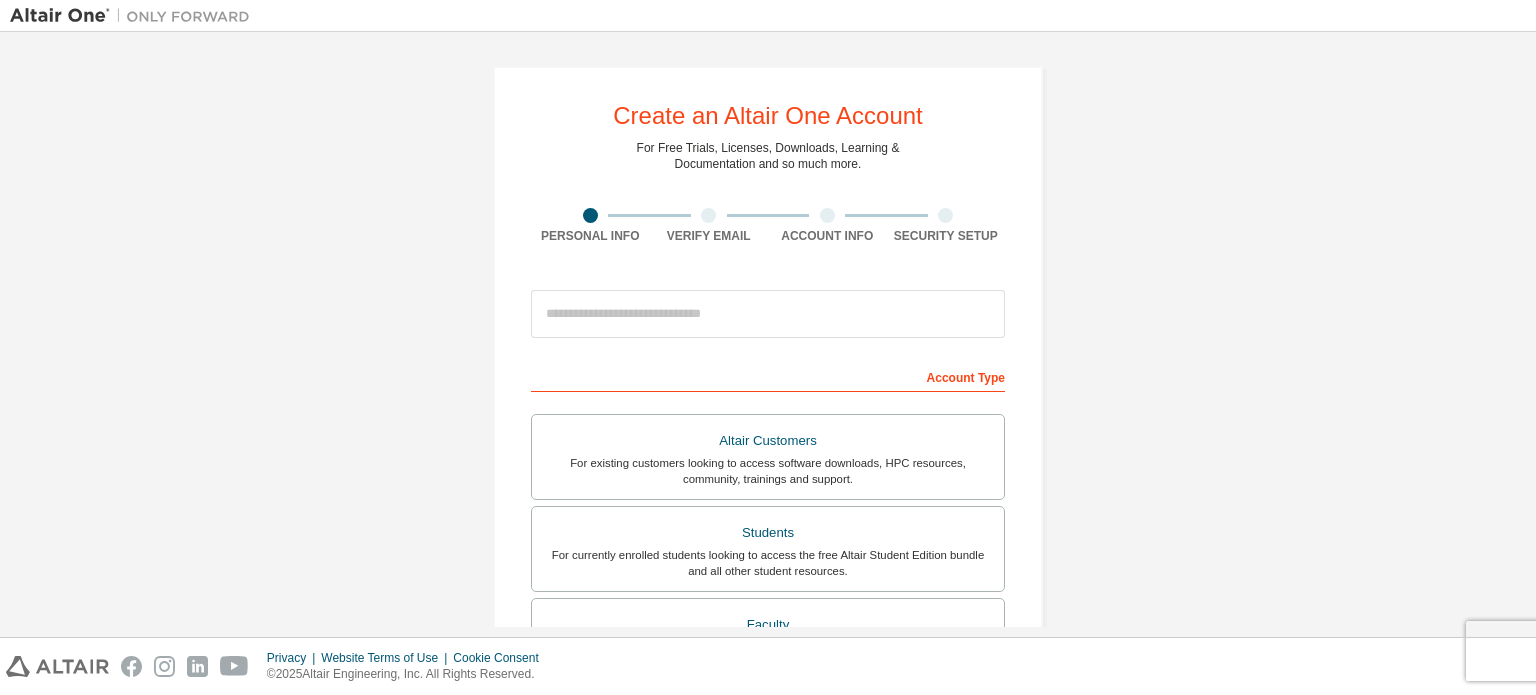 click at bounding box center (768, 314) 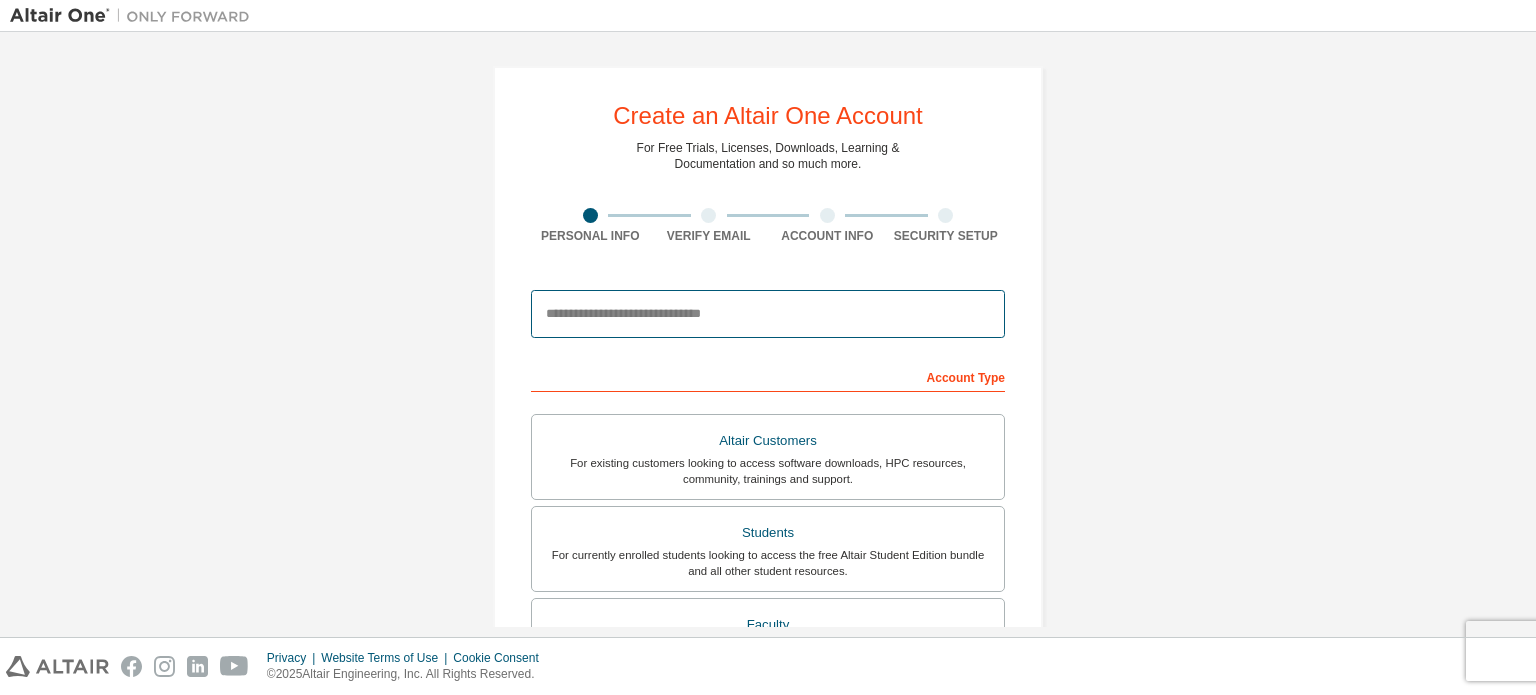 click at bounding box center (768, 314) 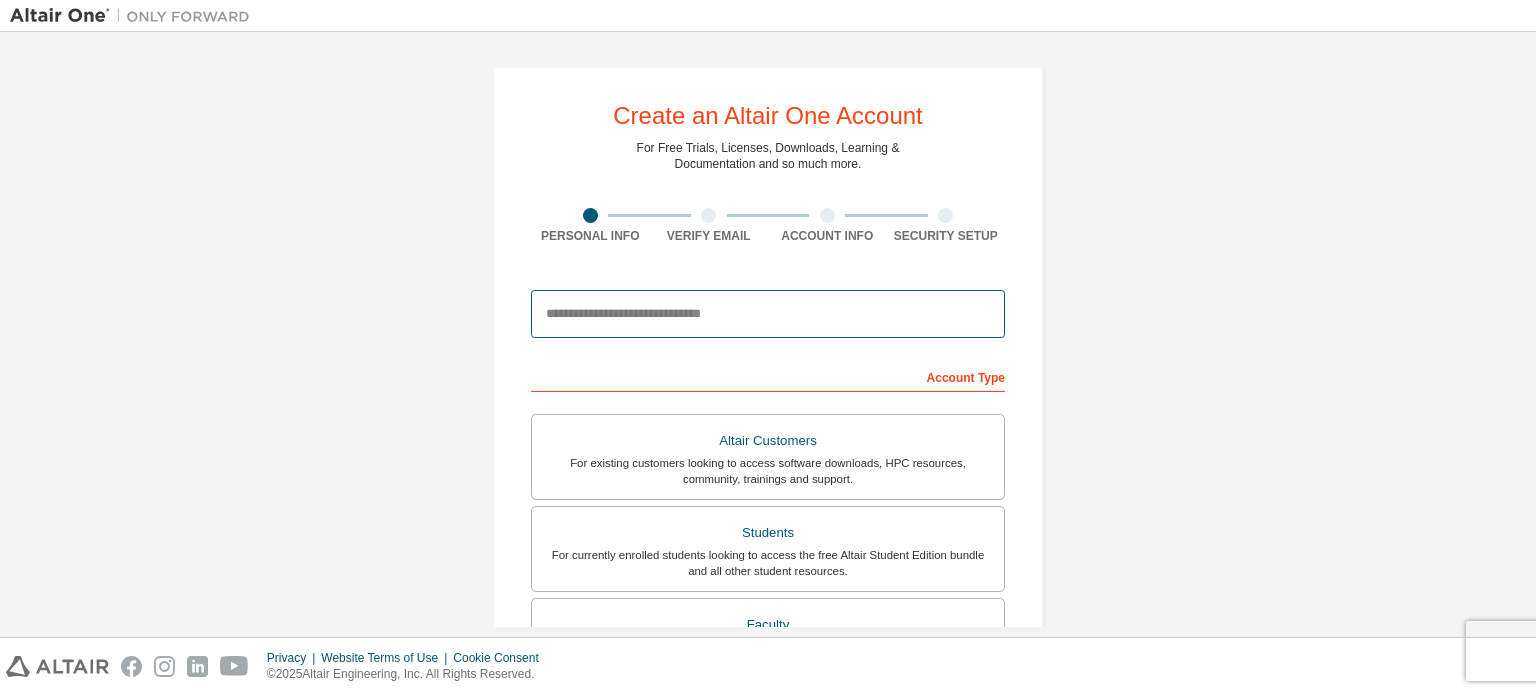 type on "**********" 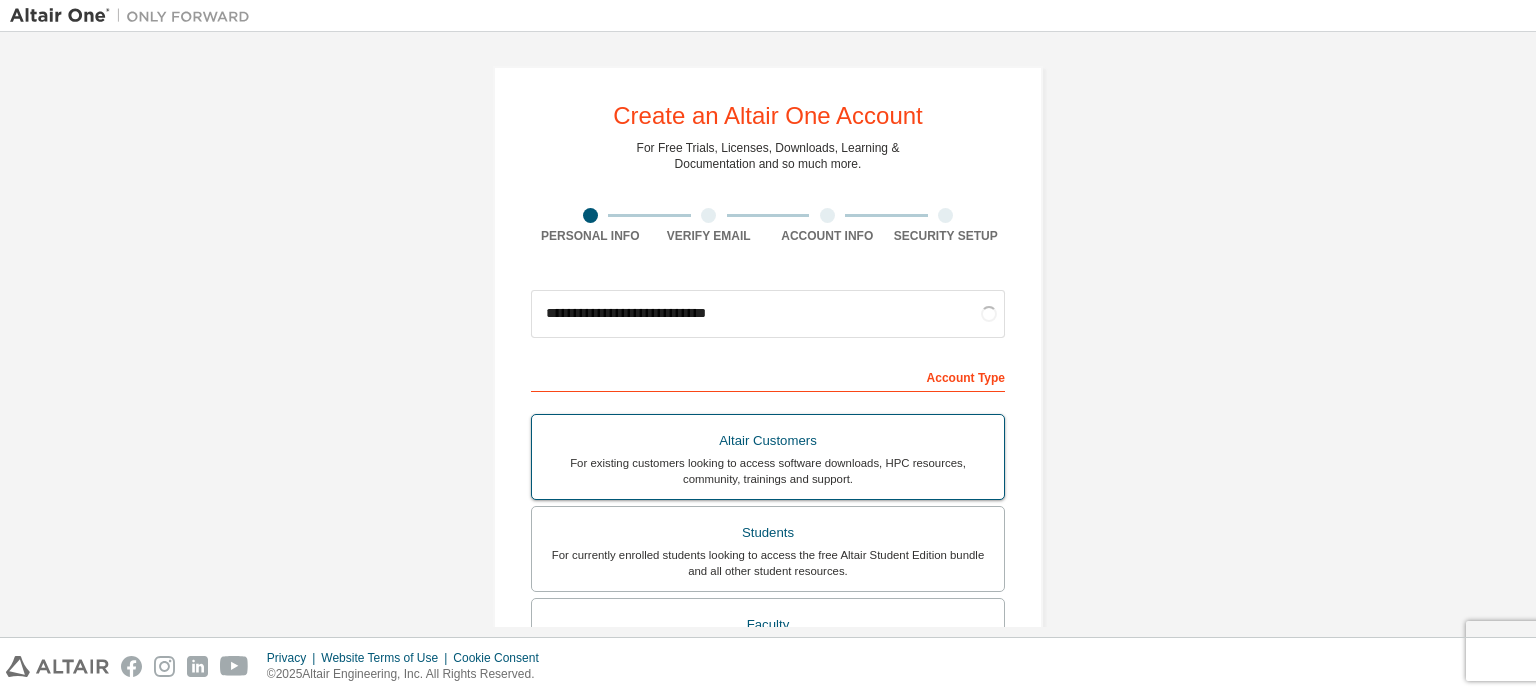 click on "Altair Customers" at bounding box center [768, 441] 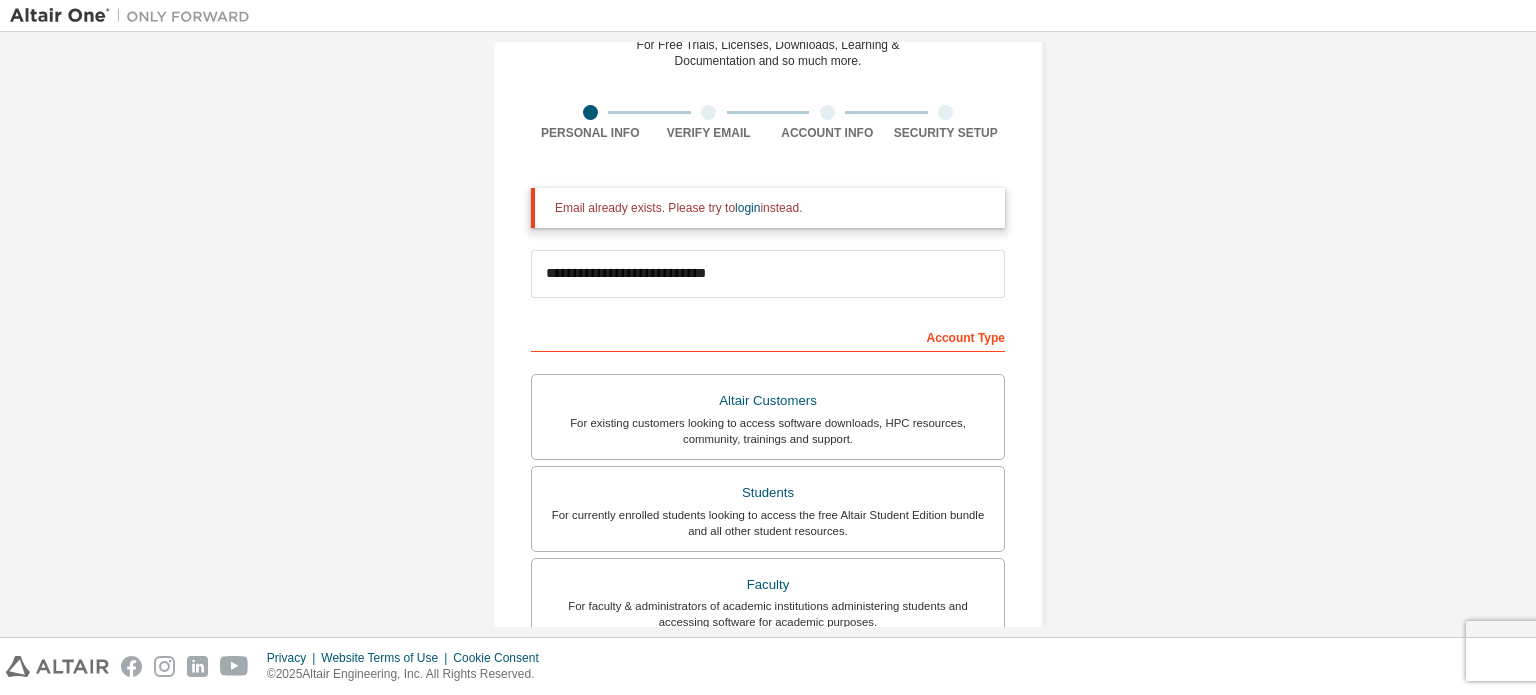 scroll, scrollTop: 116, scrollLeft: 0, axis: vertical 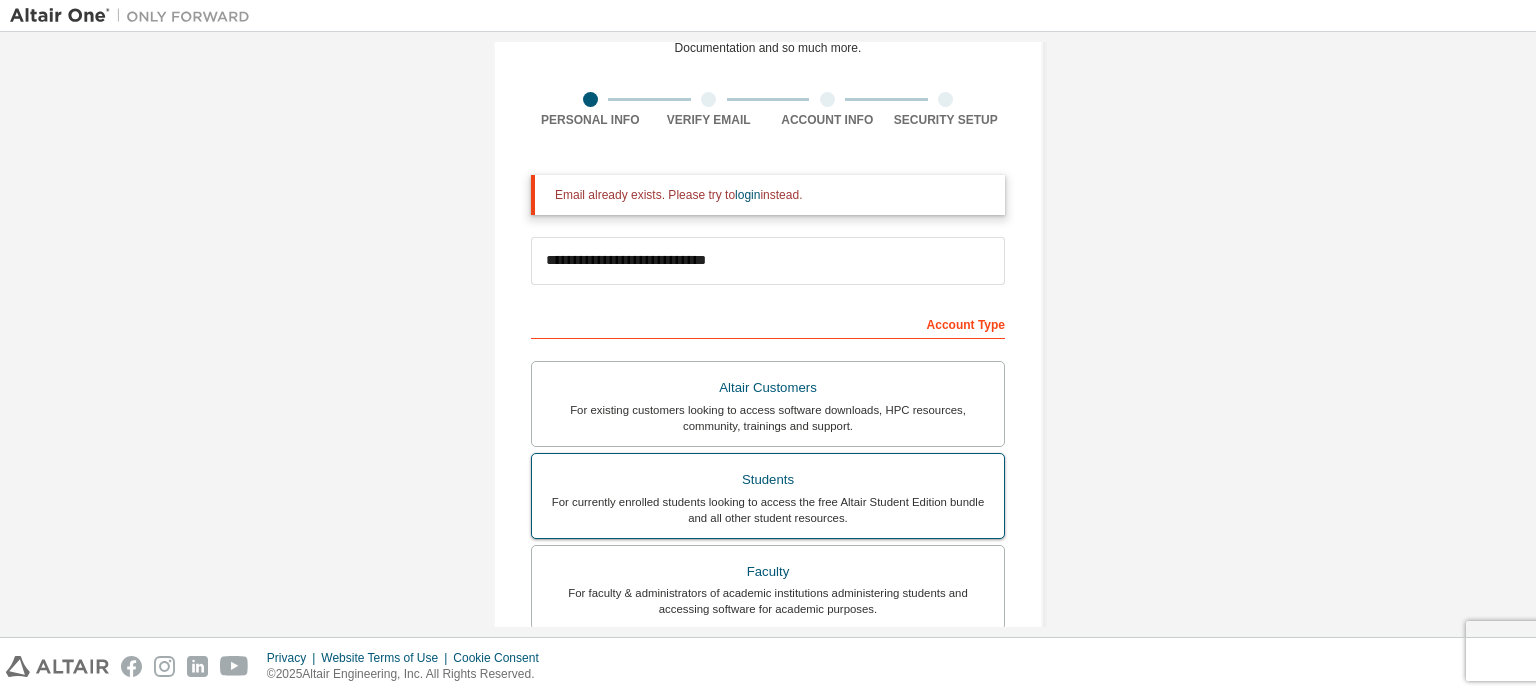click on "For currently enrolled students looking to access the free Altair Student Edition bundle and all other student resources." at bounding box center (768, 510) 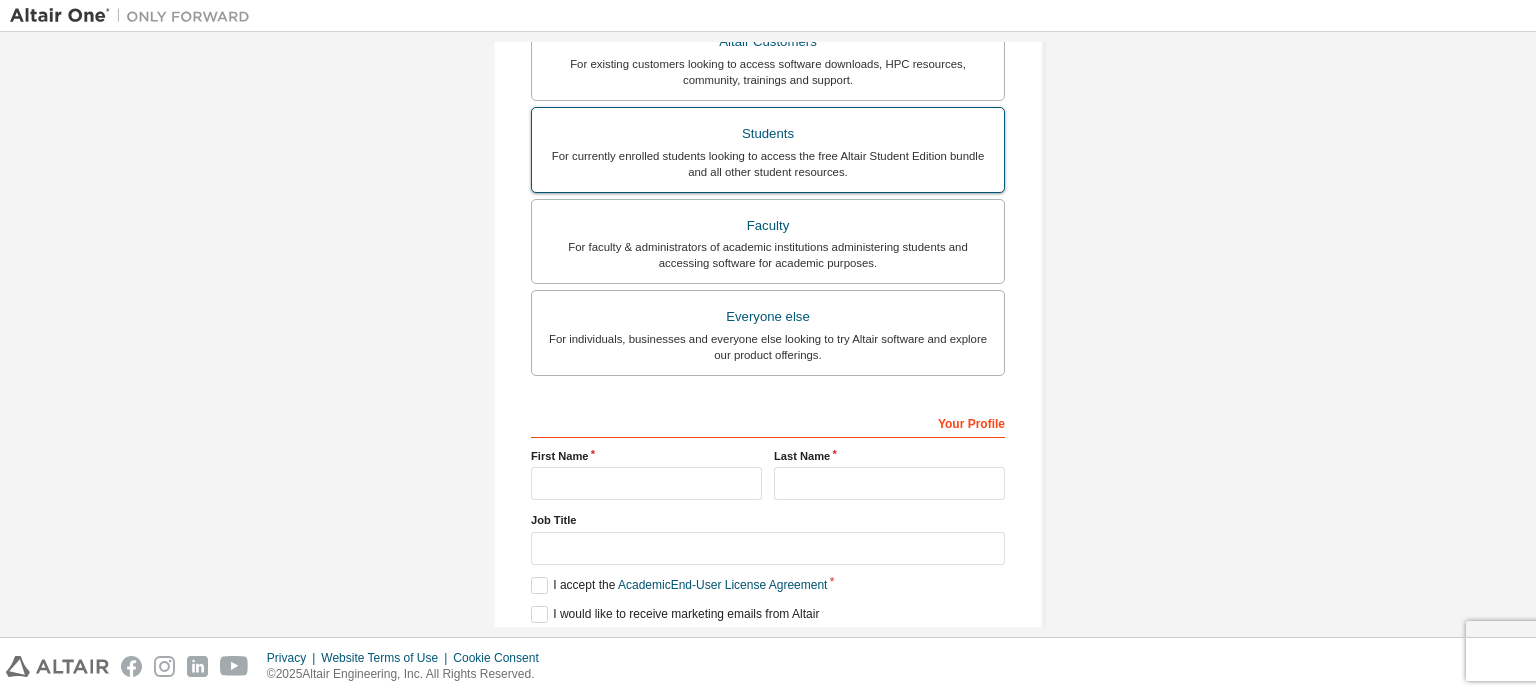 scroll, scrollTop: 532, scrollLeft: 0, axis: vertical 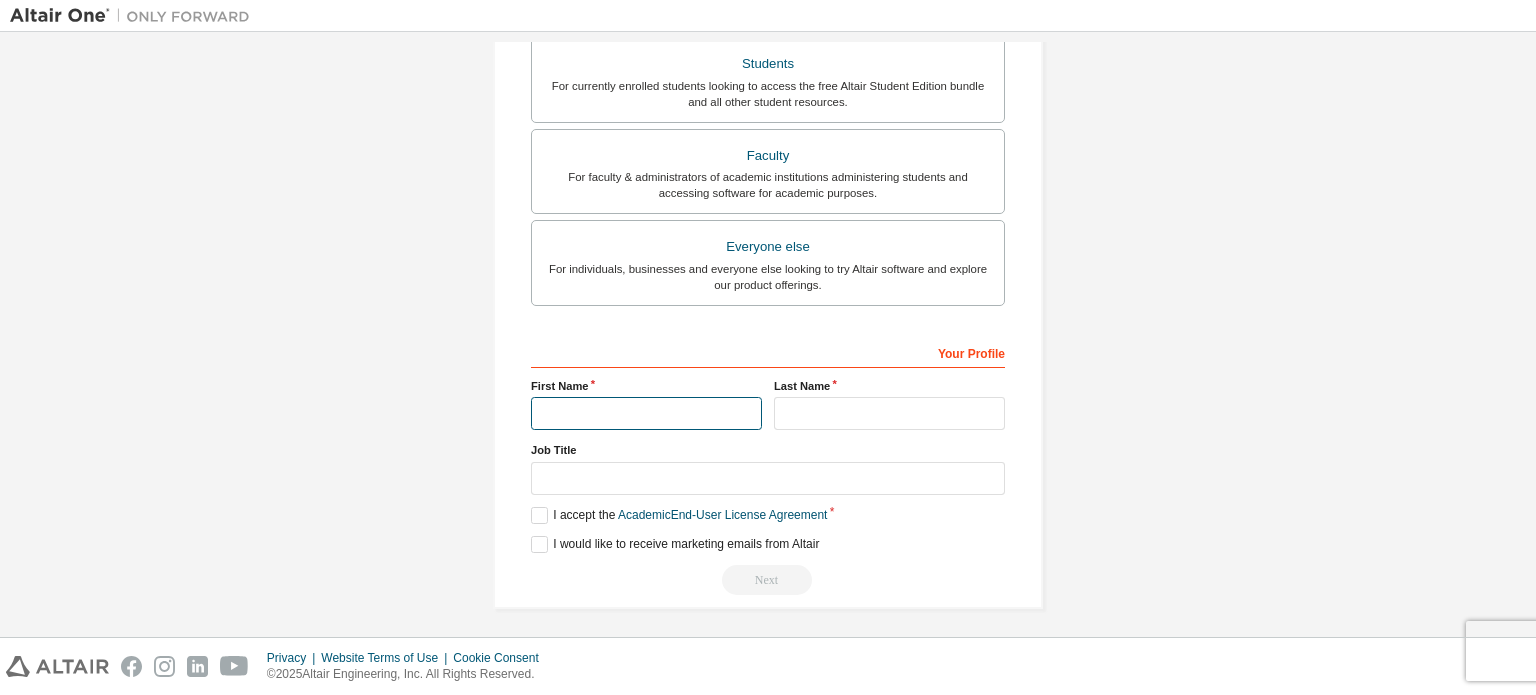 drag, startPoint x: 693, startPoint y: 405, endPoint x: 700, endPoint y: 425, distance: 21.189621 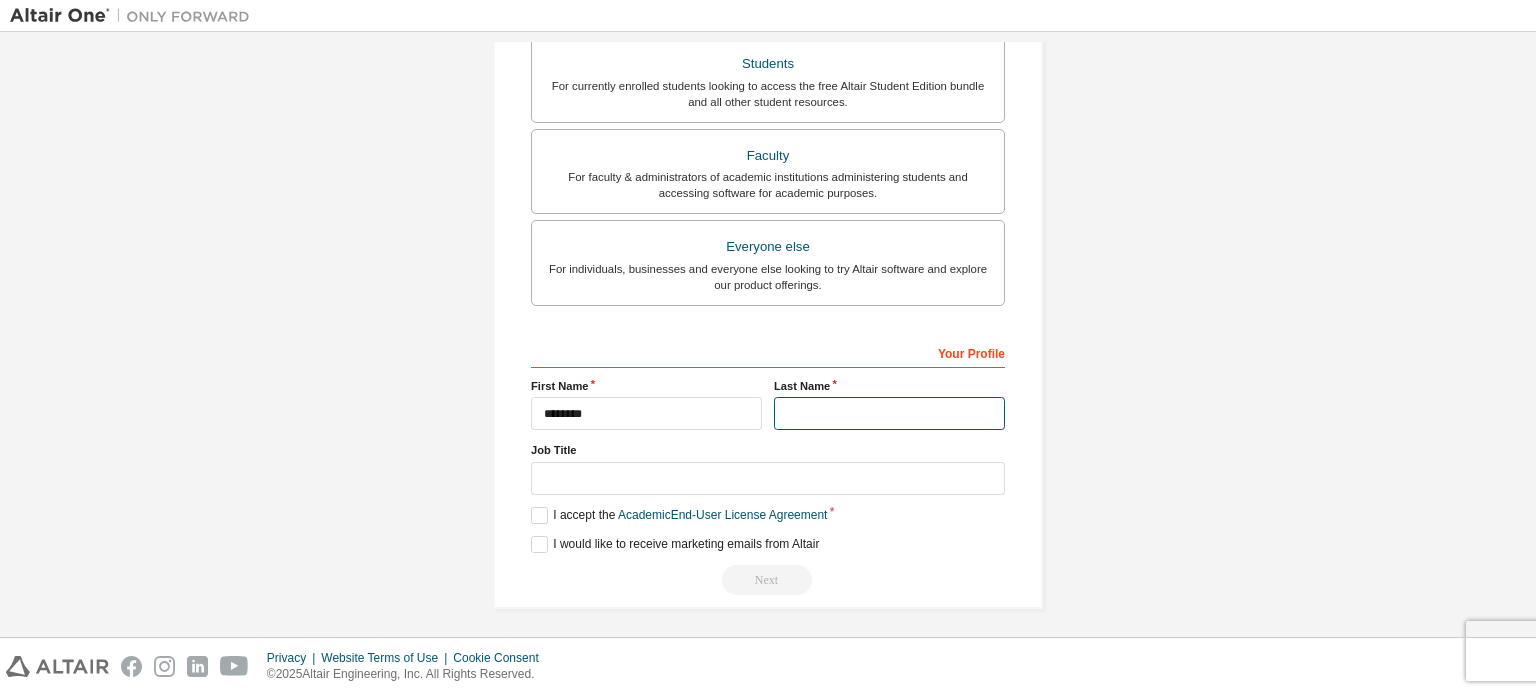 click at bounding box center (889, 413) 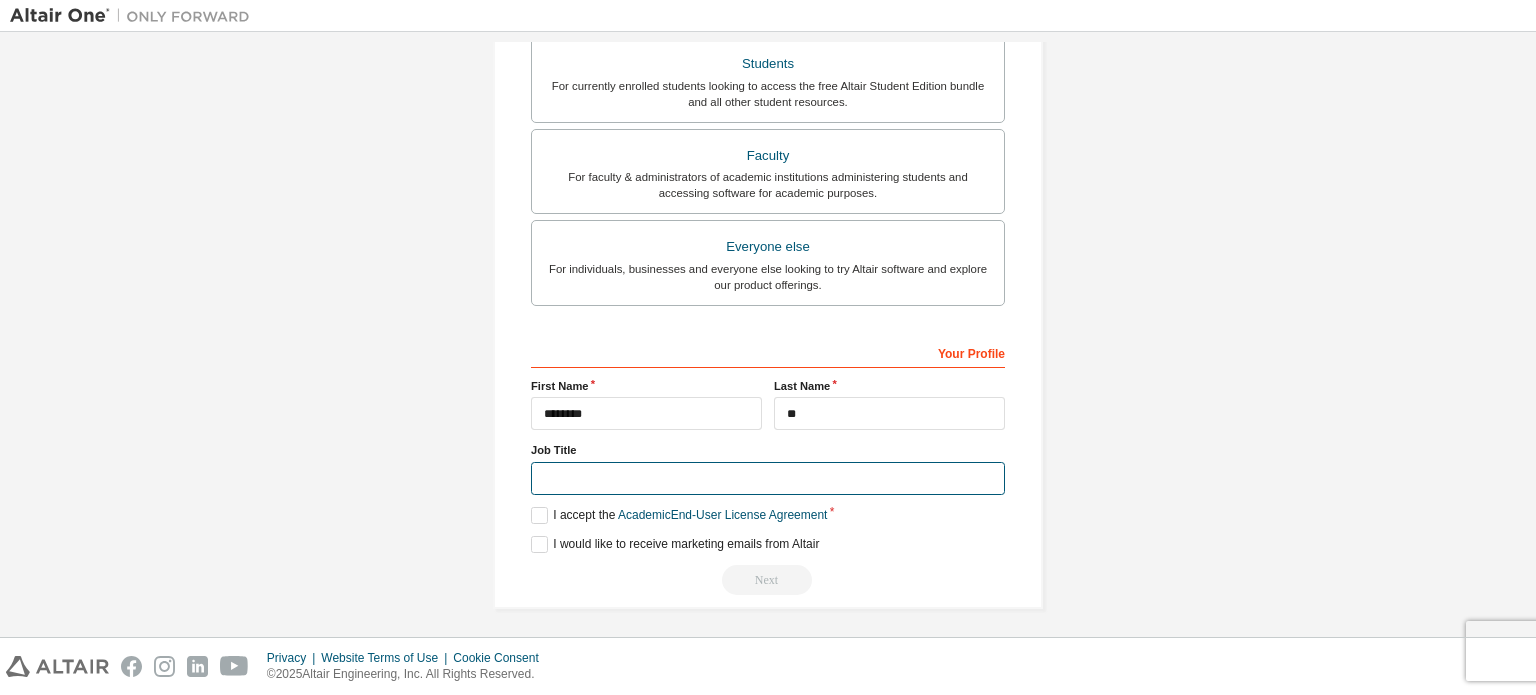 click at bounding box center (768, 478) 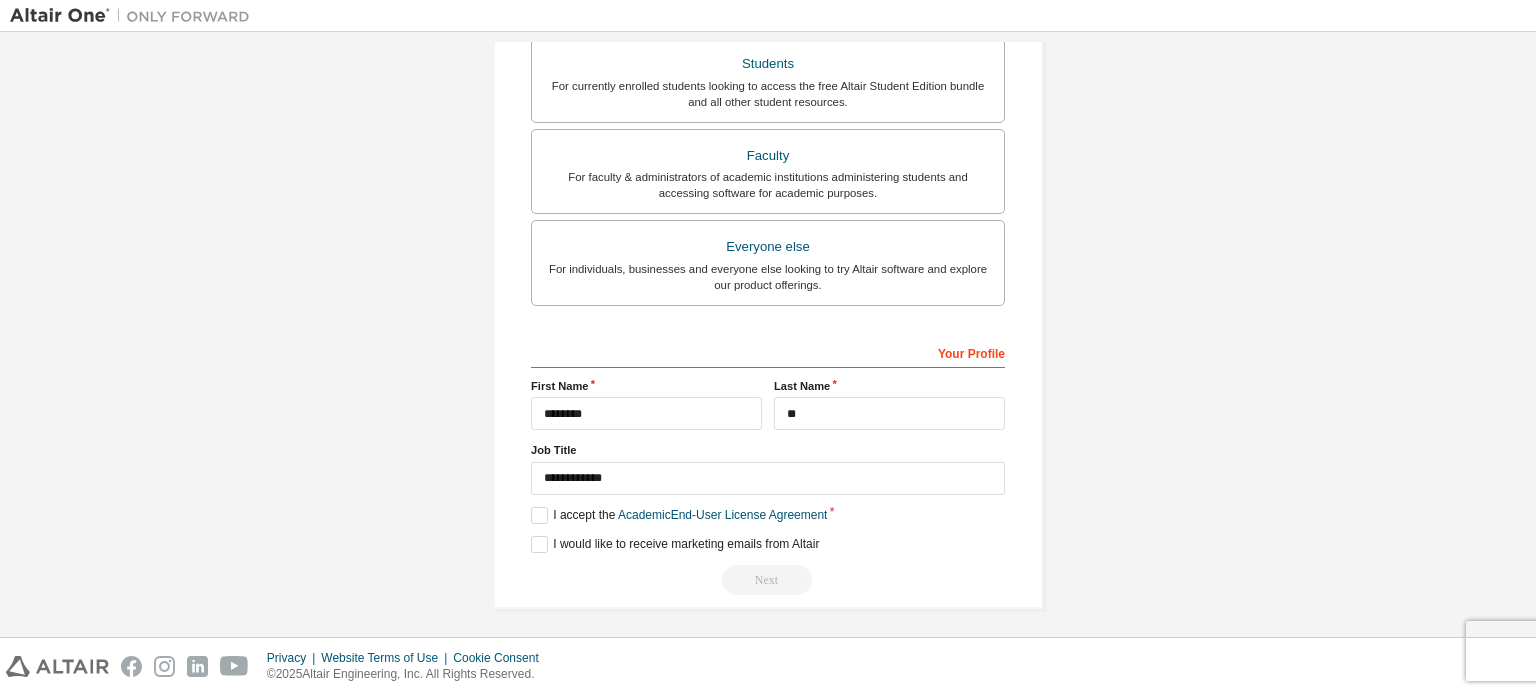 click on "Next" at bounding box center [768, 580] 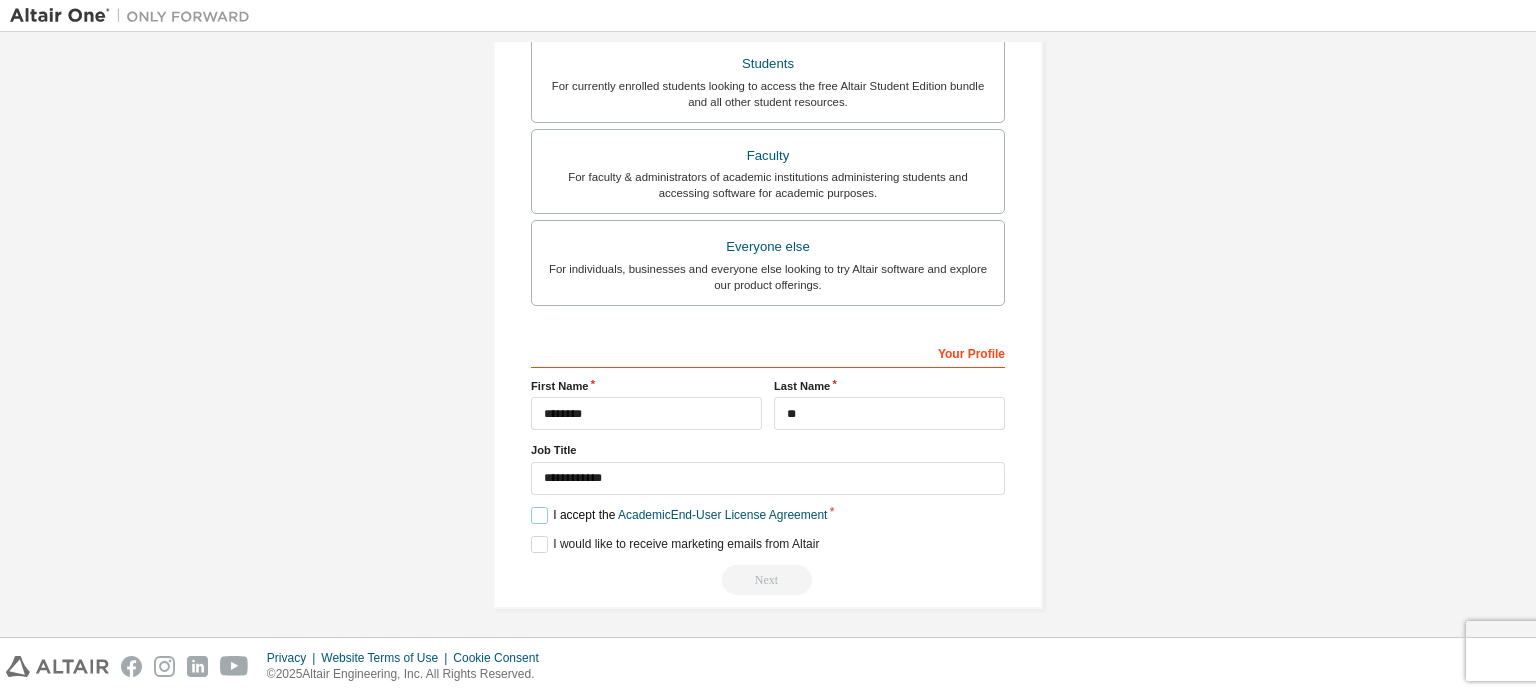 click on "I accept the   Academic   End-User License Agreement" at bounding box center [679, 515] 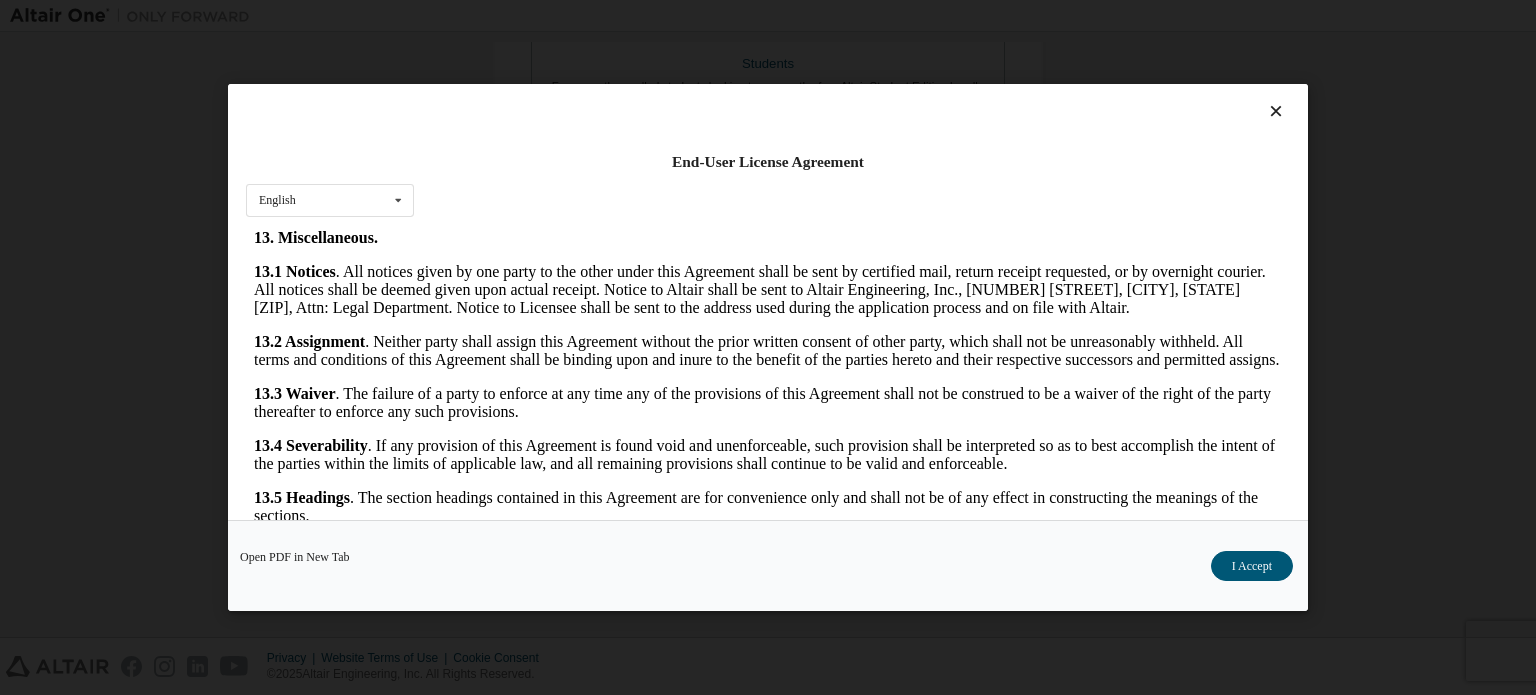 scroll, scrollTop: 3356, scrollLeft: 0, axis: vertical 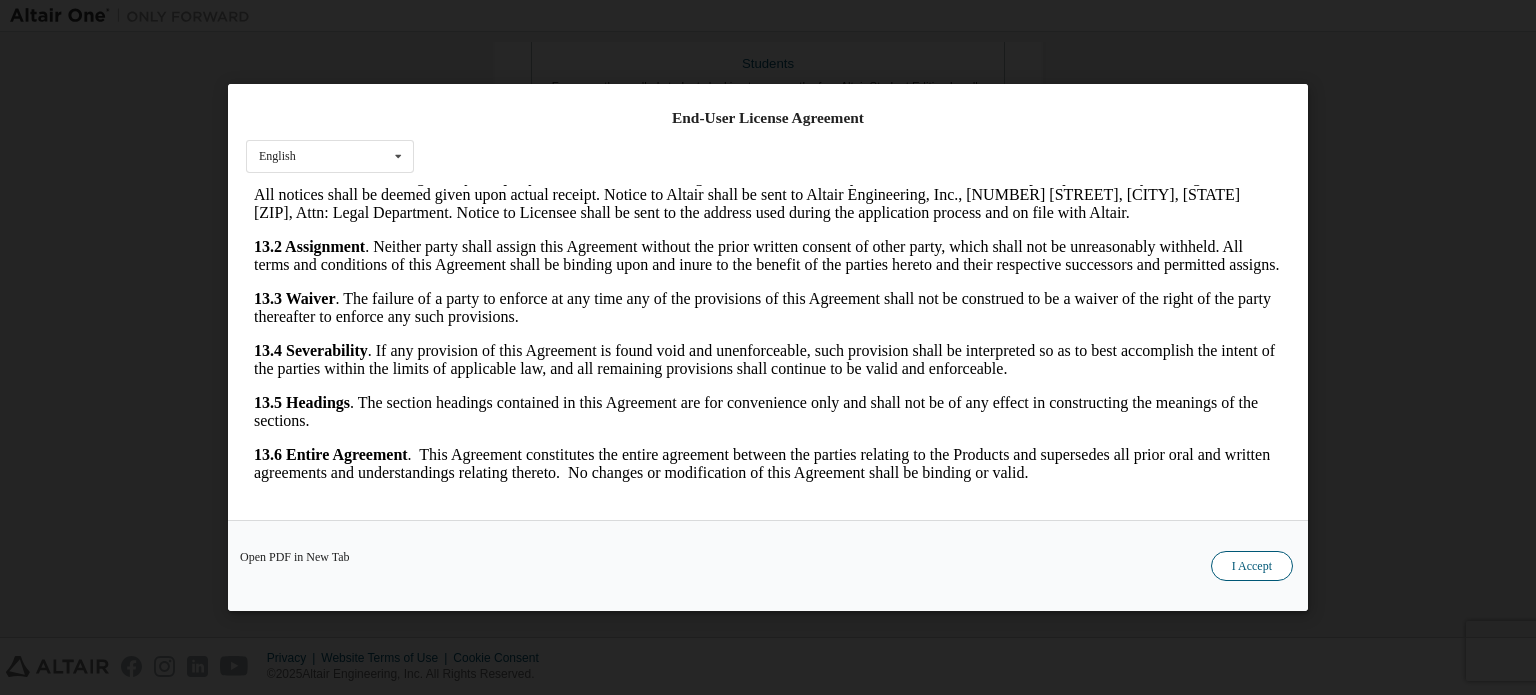 click on "I Accept" at bounding box center [1252, 566] 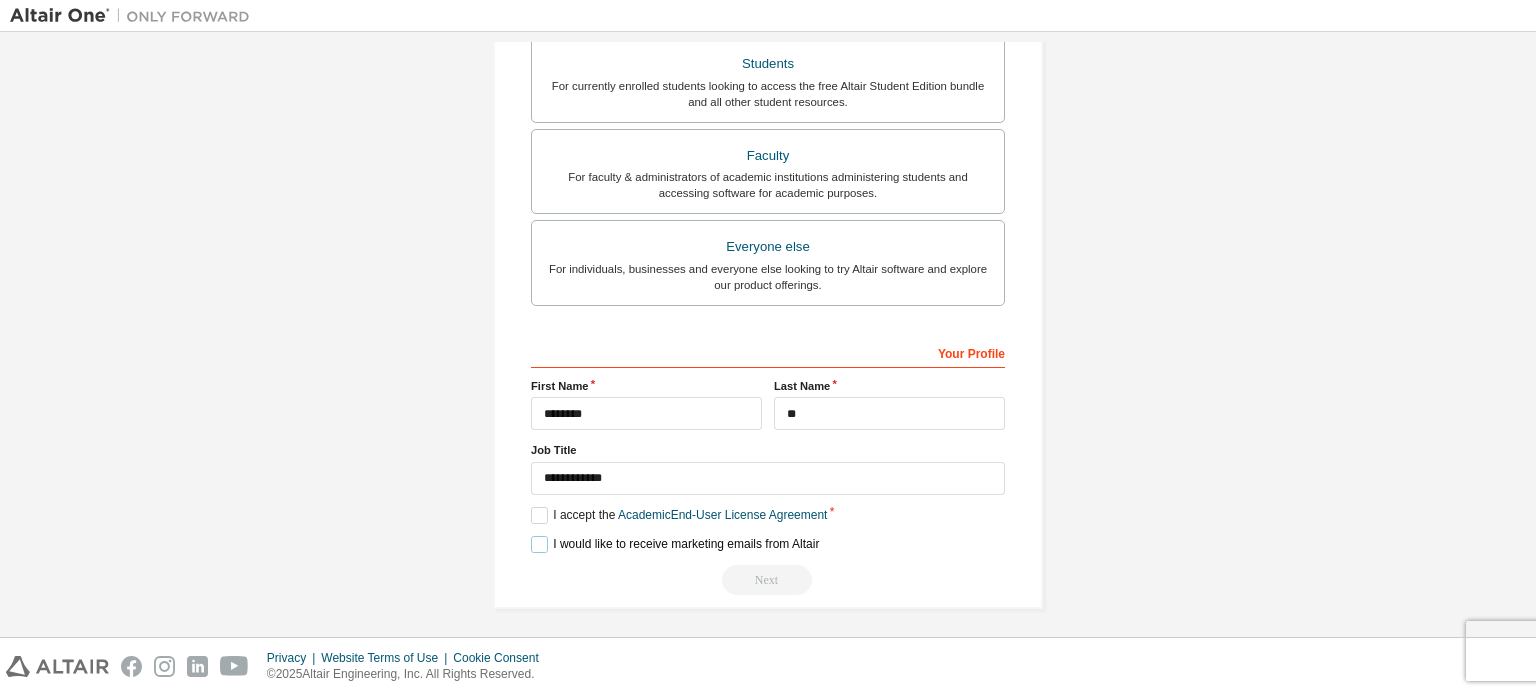 click on "I would like to receive marketing emails from Altair" at bounding box center (675, 544) 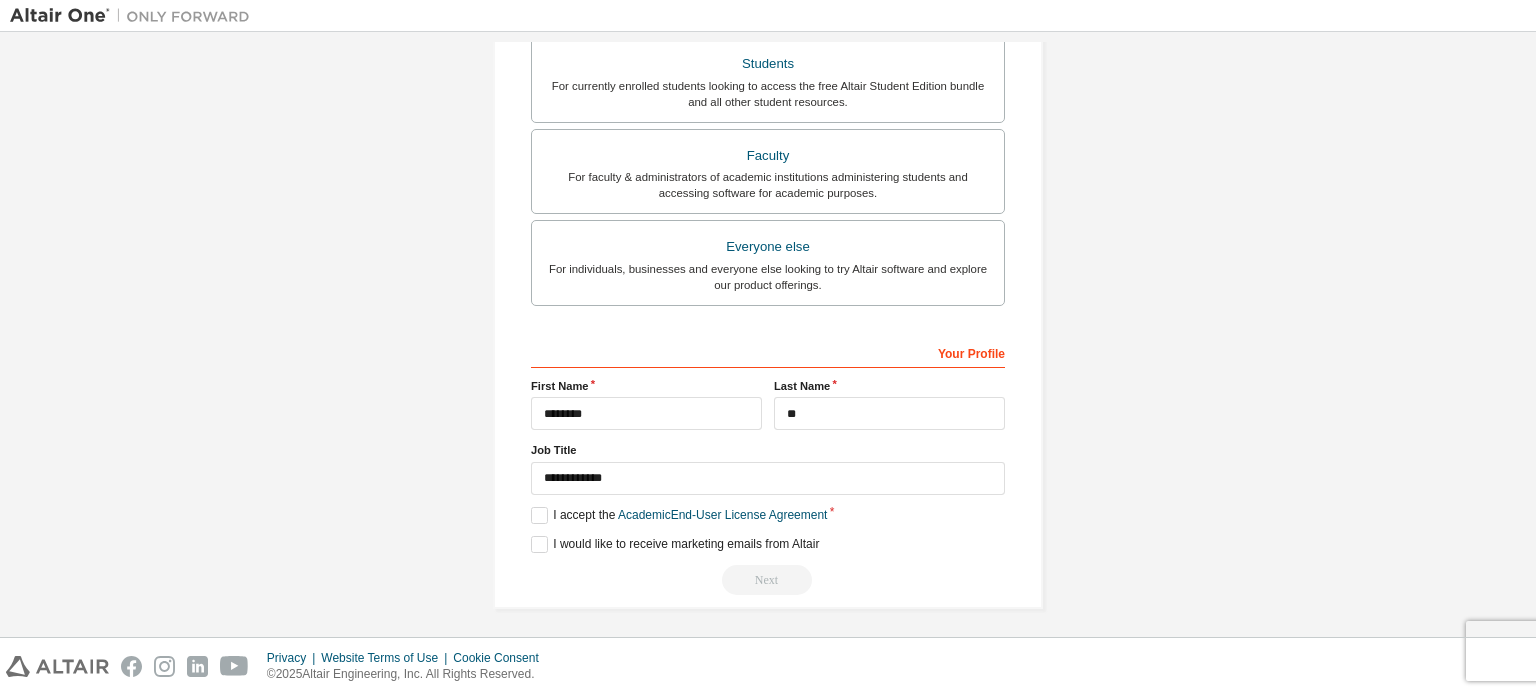 click on "Next" at bounding box center (768, 580) 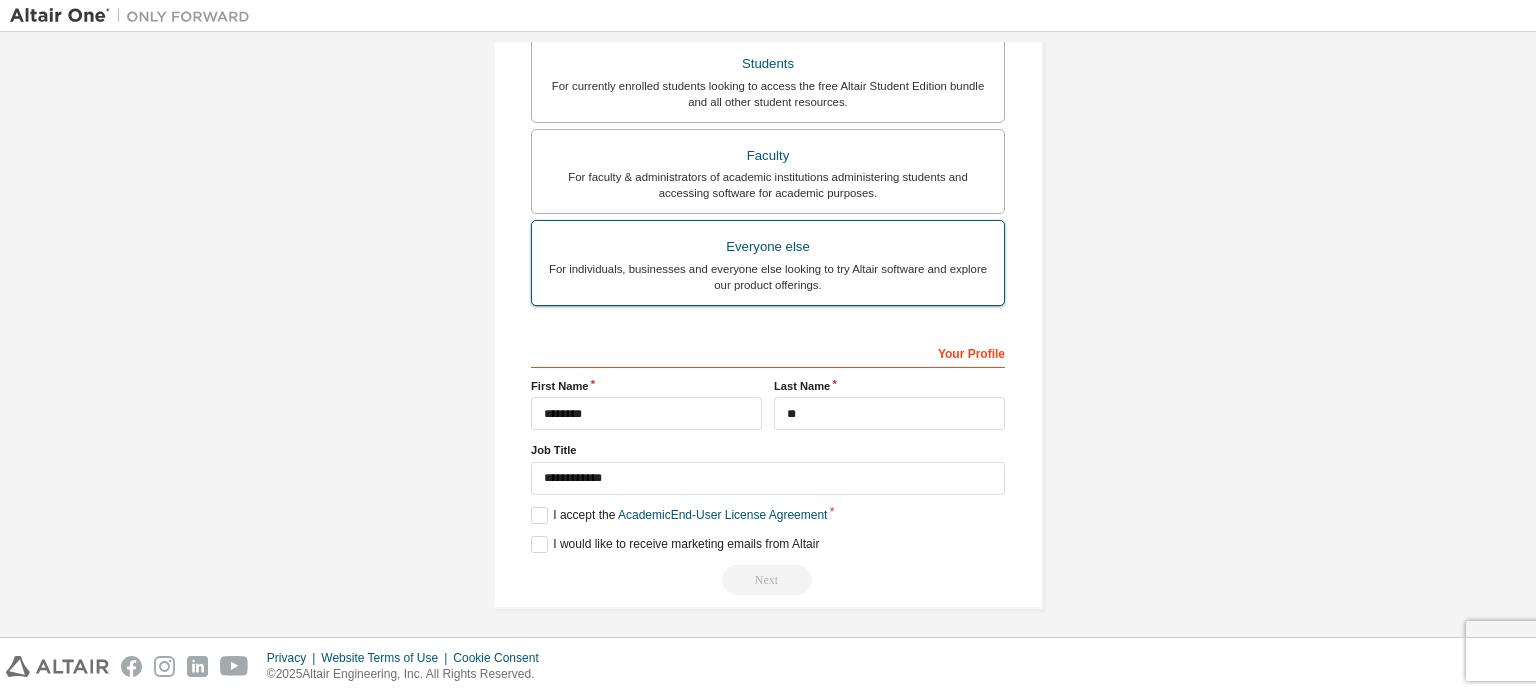 scroll, scrollTop: 0, scrollLeft: 0, axis: both 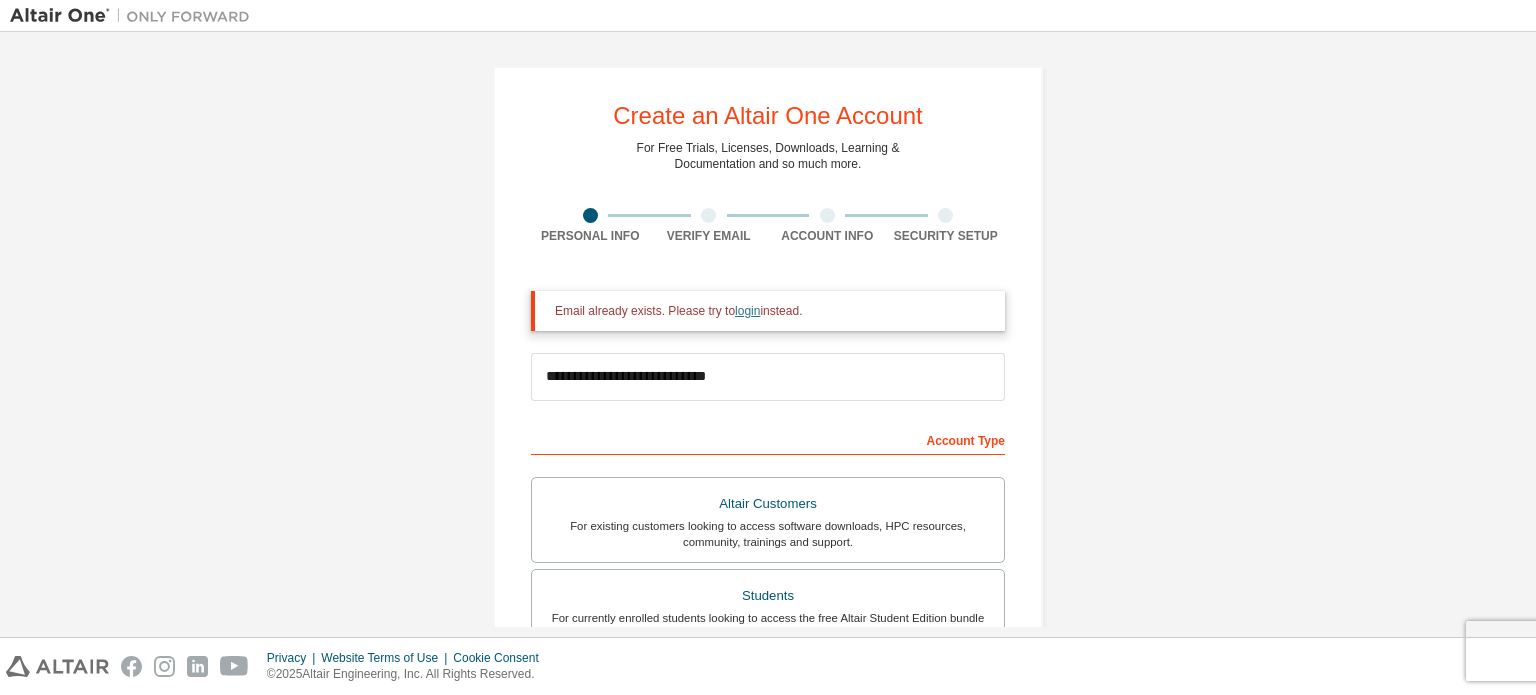 click on "login" at bounding box center (747, 311) 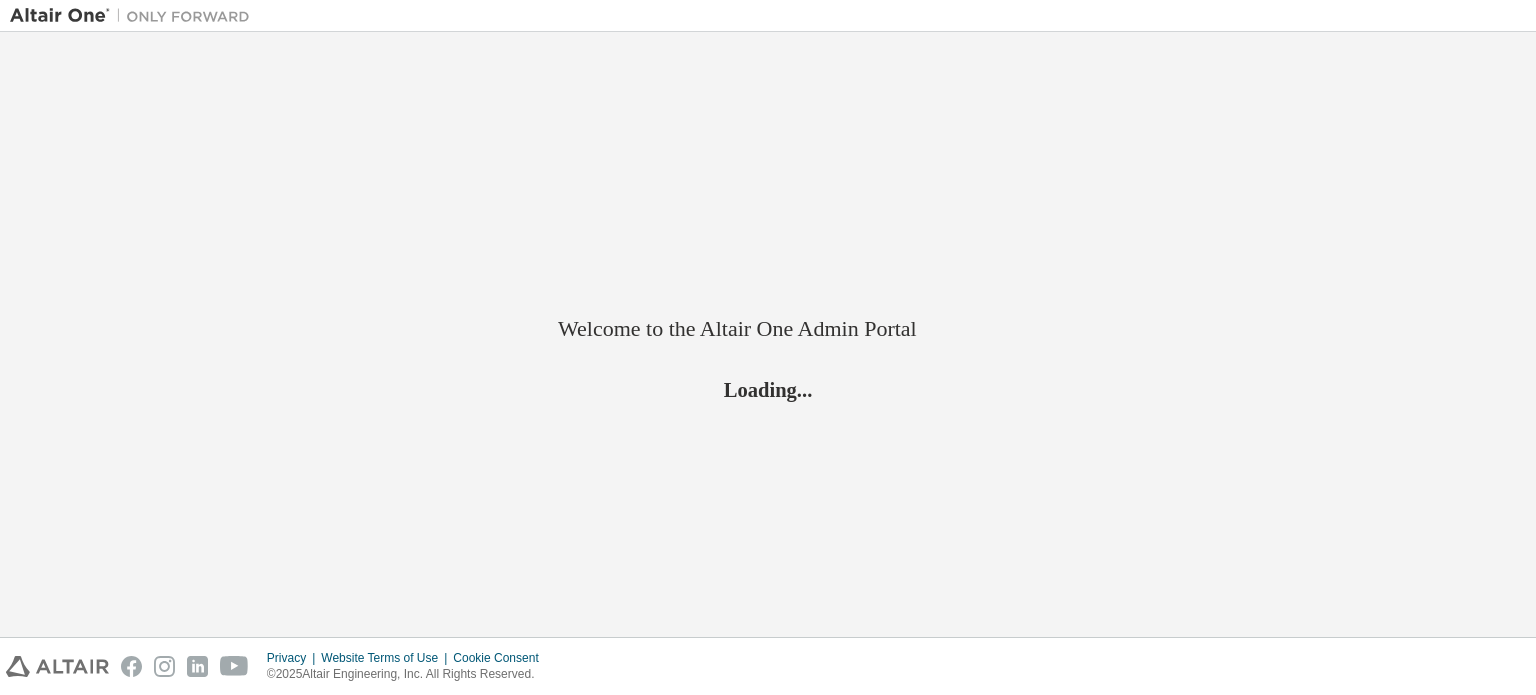 scroll, scrollTop: 0, scrollLeft: 0, axis: both 